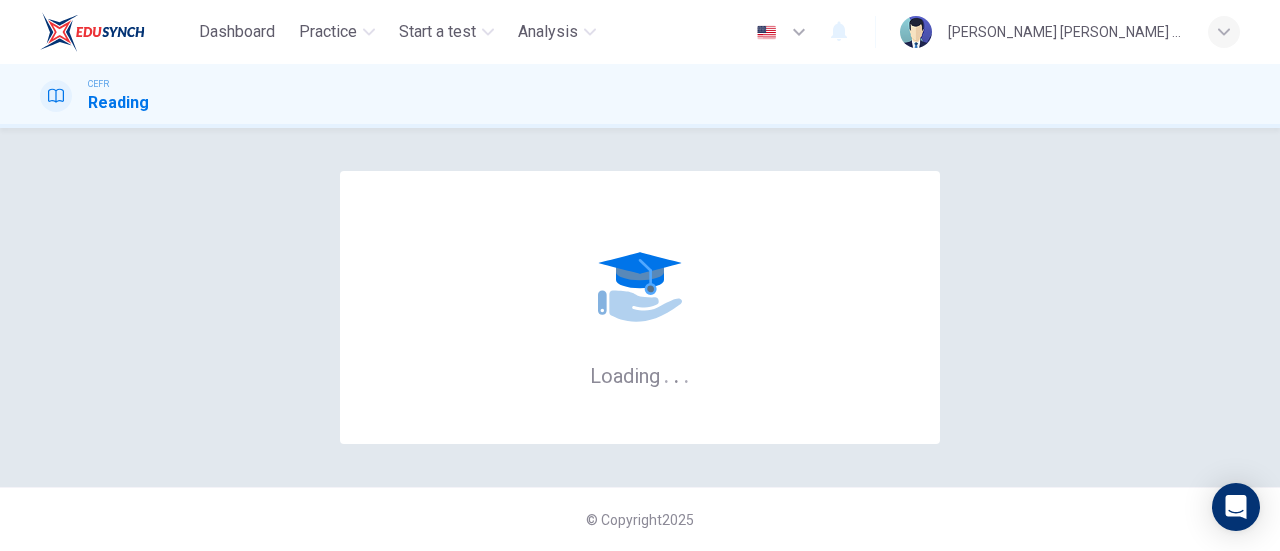 scroll, scrollTop: 0, scrollLeft: 0, axis: both 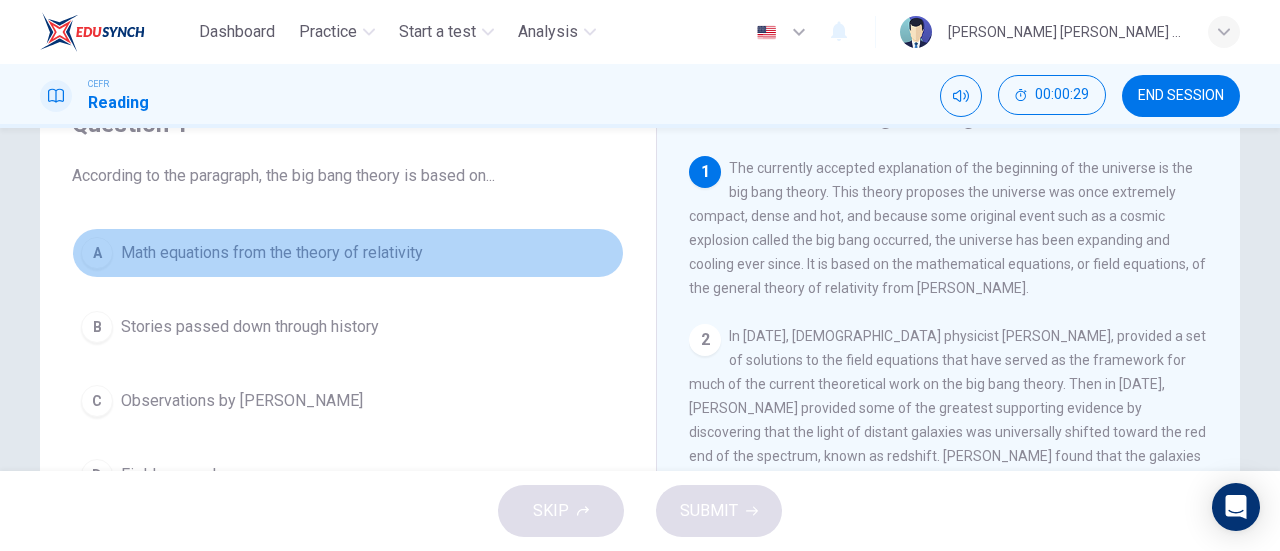 click on "Math equations from the theory of relativity" at bounding box center (272, 253) 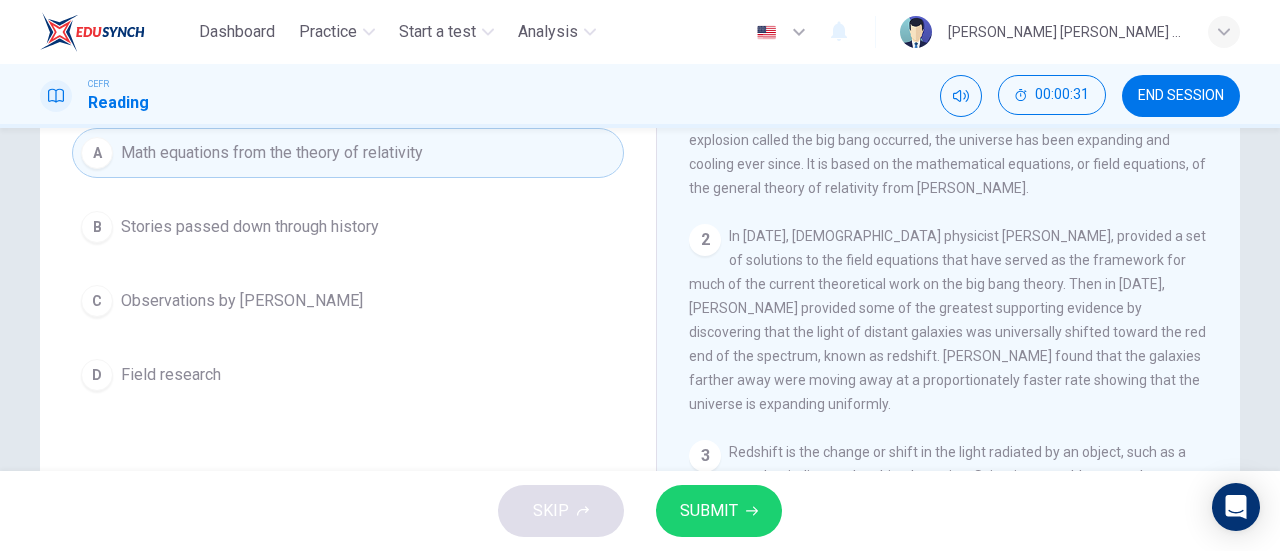 scroll, scrollTop: 100, scrollLeft: 0, axis: vertical 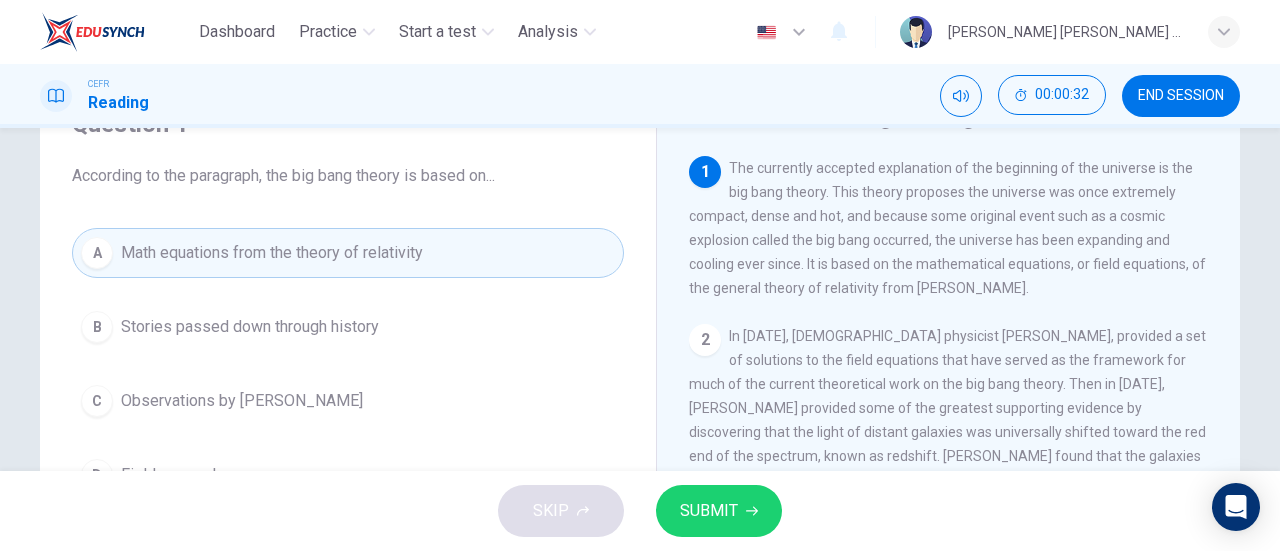 click on "SUBMIT" at bounding box center [709, 511] 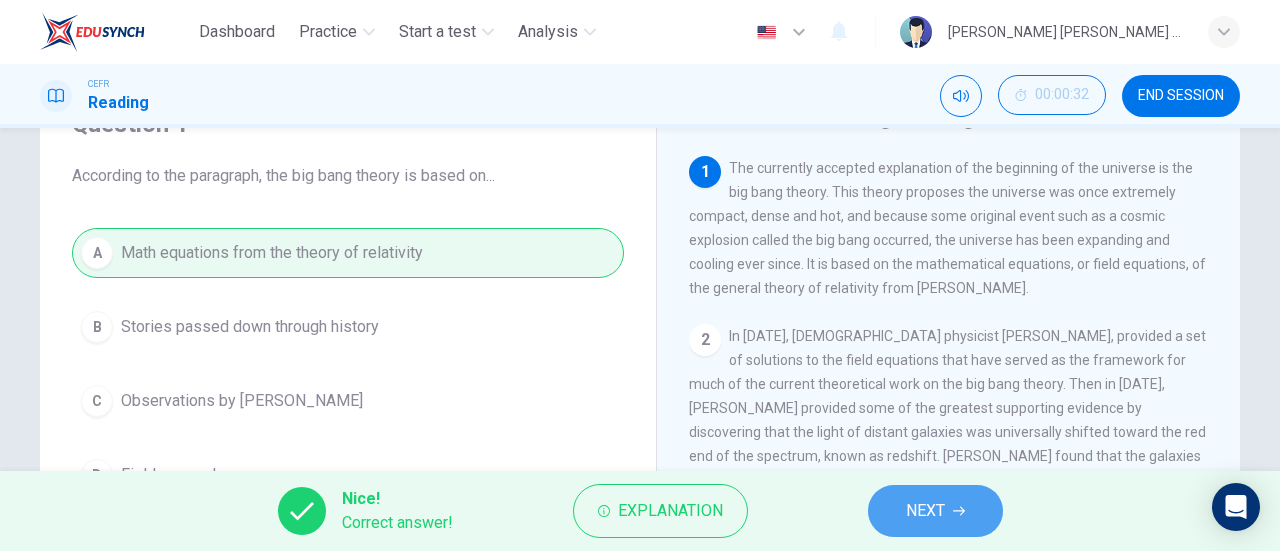 click on "NEXT" at bounding box center [925, 511] 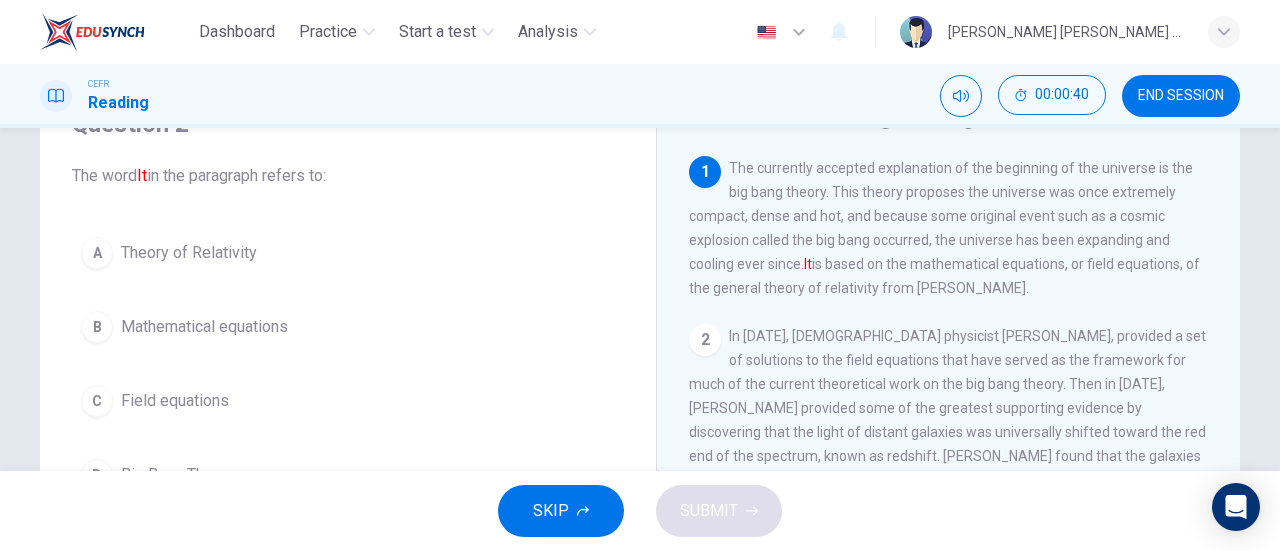 scroll, scrollTop: 200, scrollLeft: 0, axis: vertical 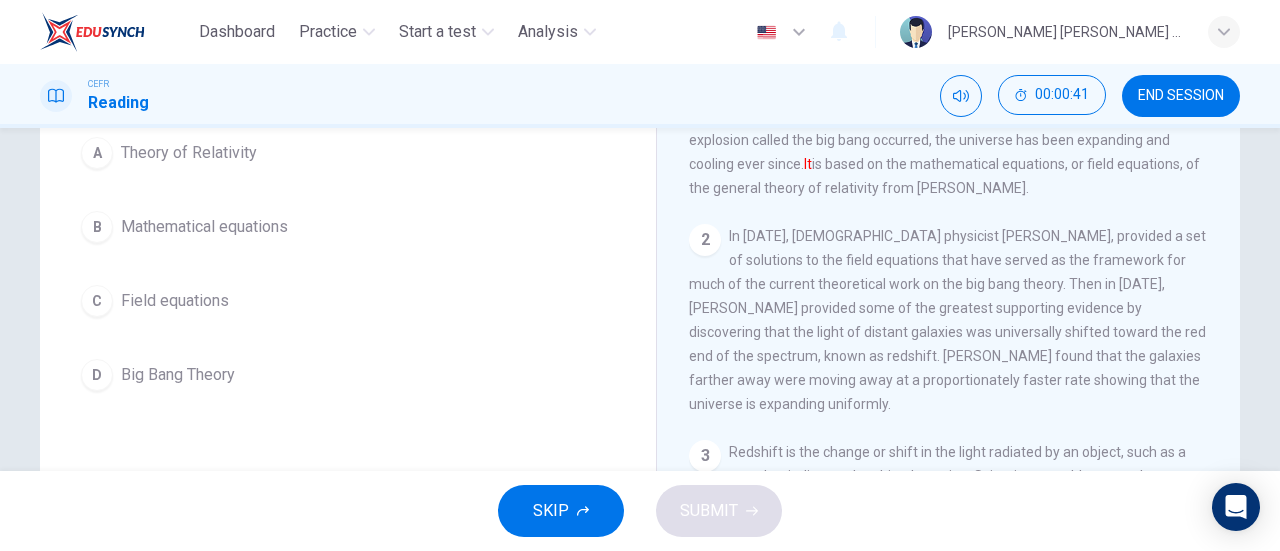 click on "D Big Bang Theory" at bounding box center [348, 375] 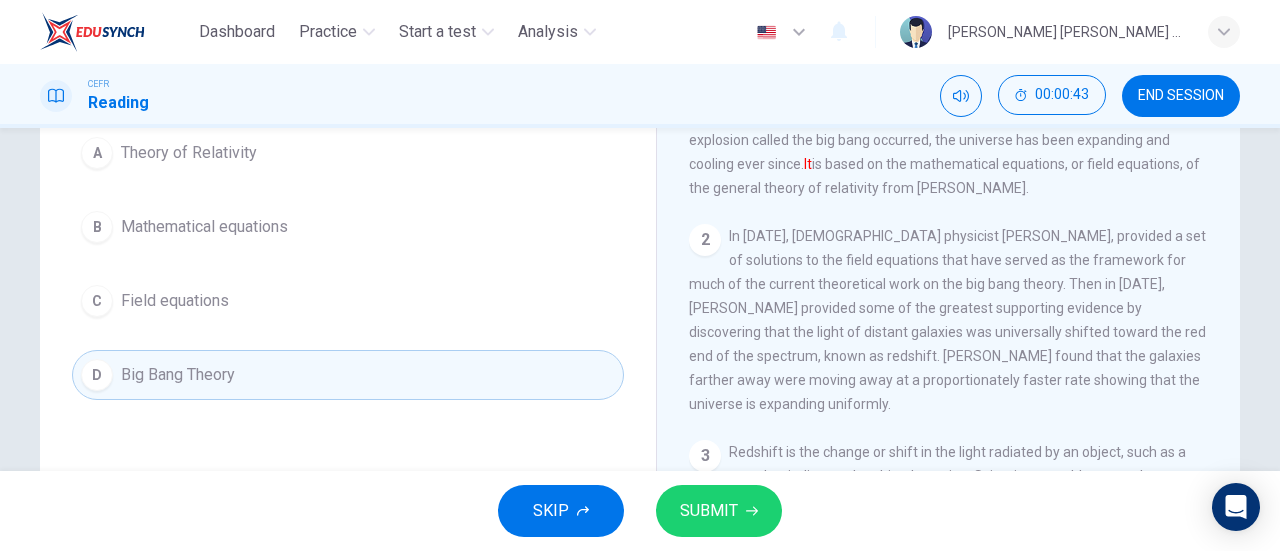 scroll, scrollTop: 100, scrollLeft: 0, axis: vertical 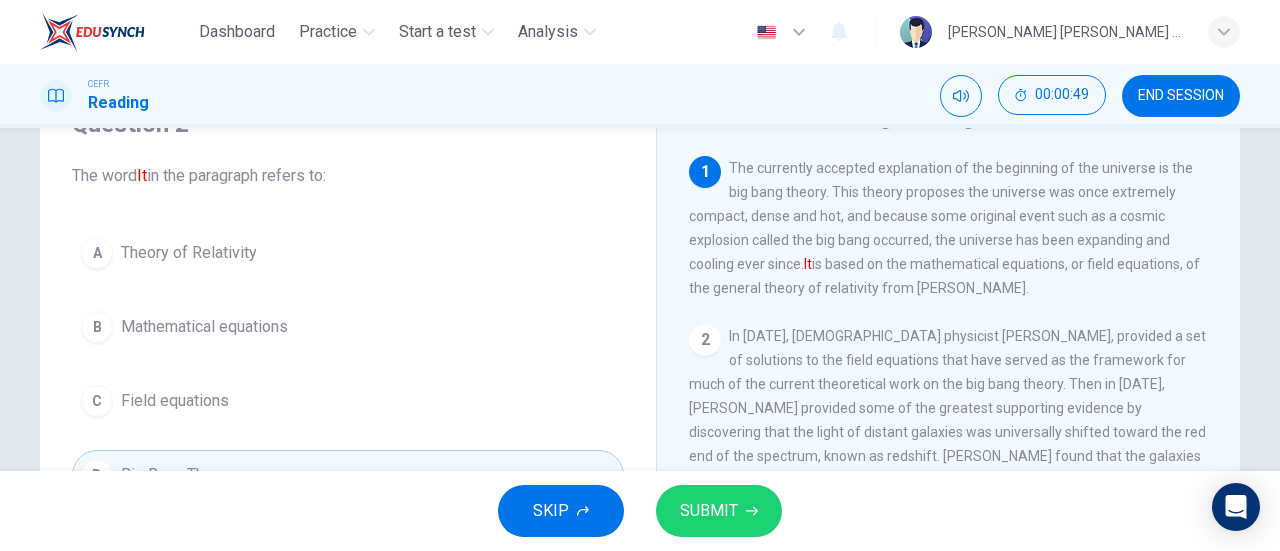 click on "SUBMIT" at bounding box center (709, 511) 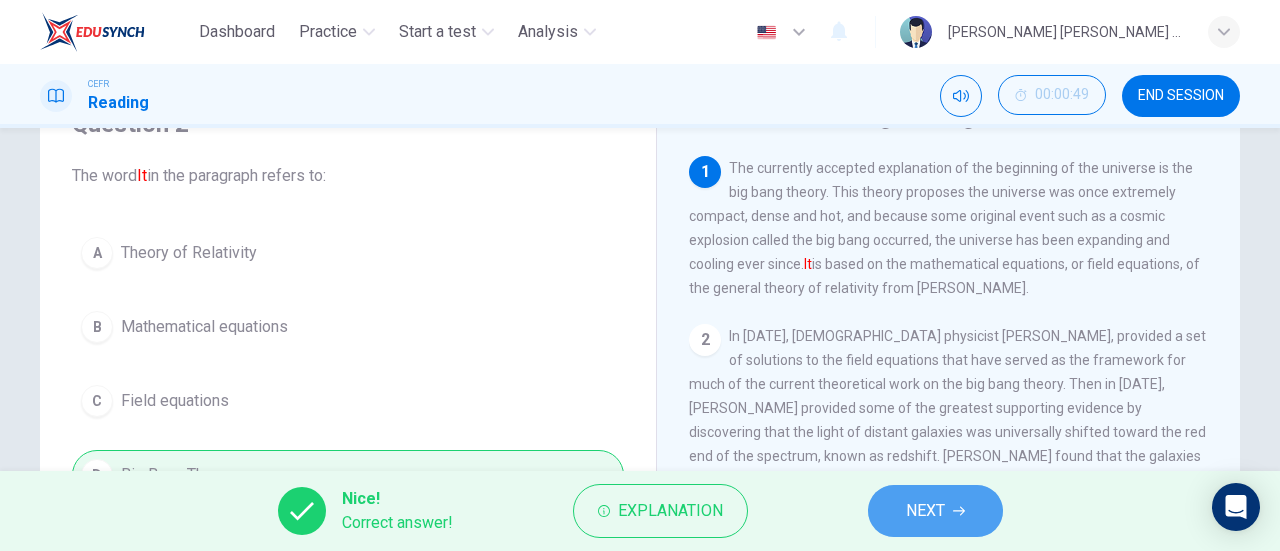 click on "NEXT" at bounding box center (925, 511) 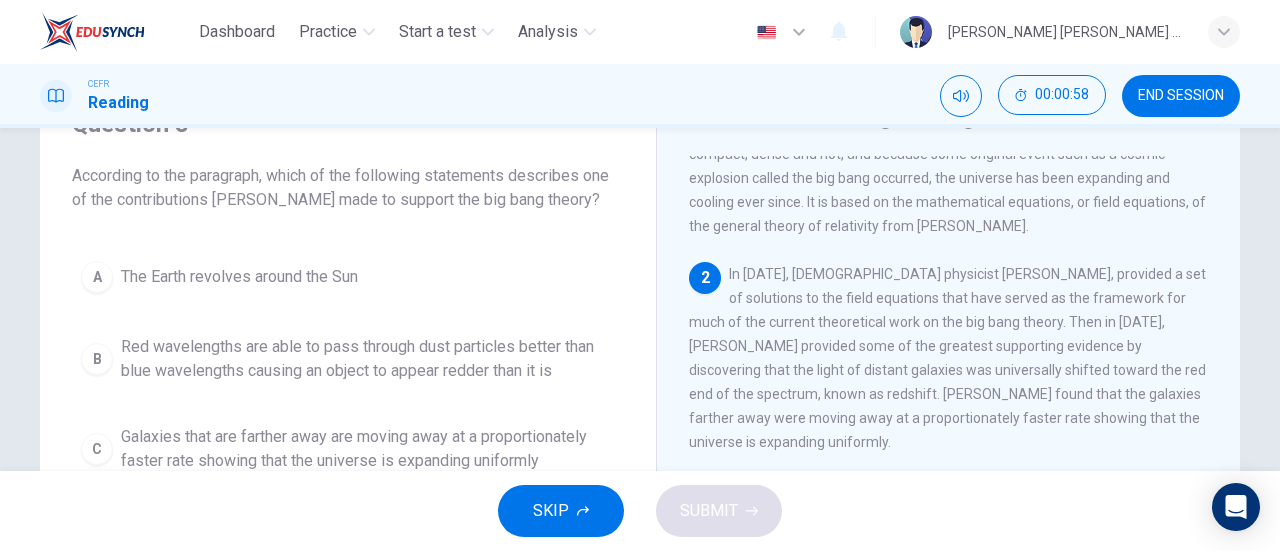 scroll, scrollTop: 100, scrollLeft: 0, axis: vertical 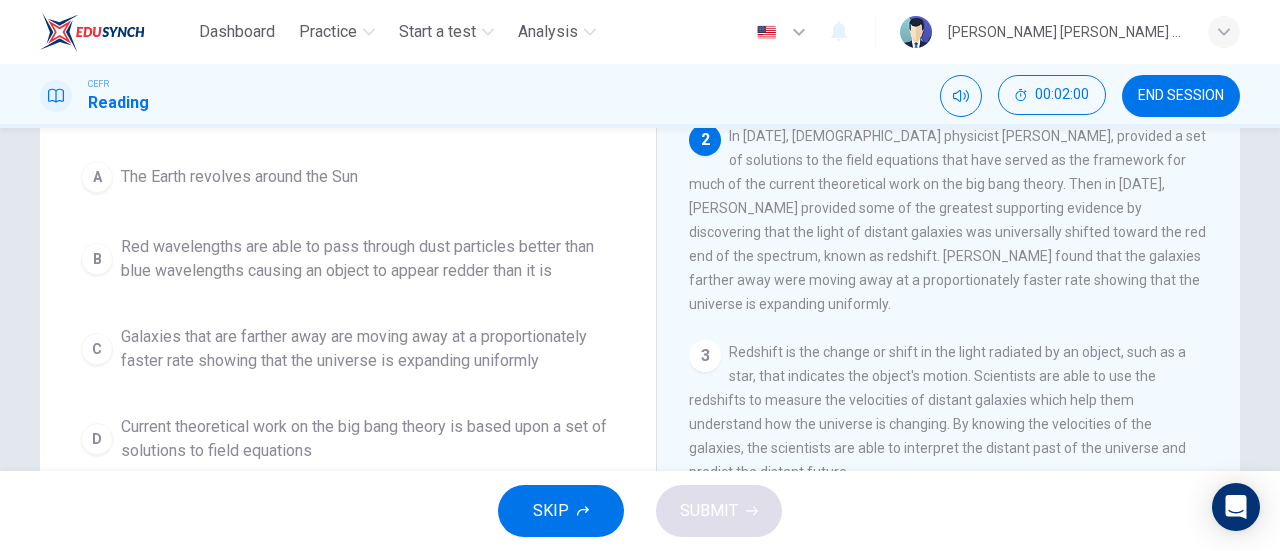 click on "Galaxies that are farther away are moving away at a proportionately faster rate showing that the universe is expanding uniformly" at bounding box center [368, 349] 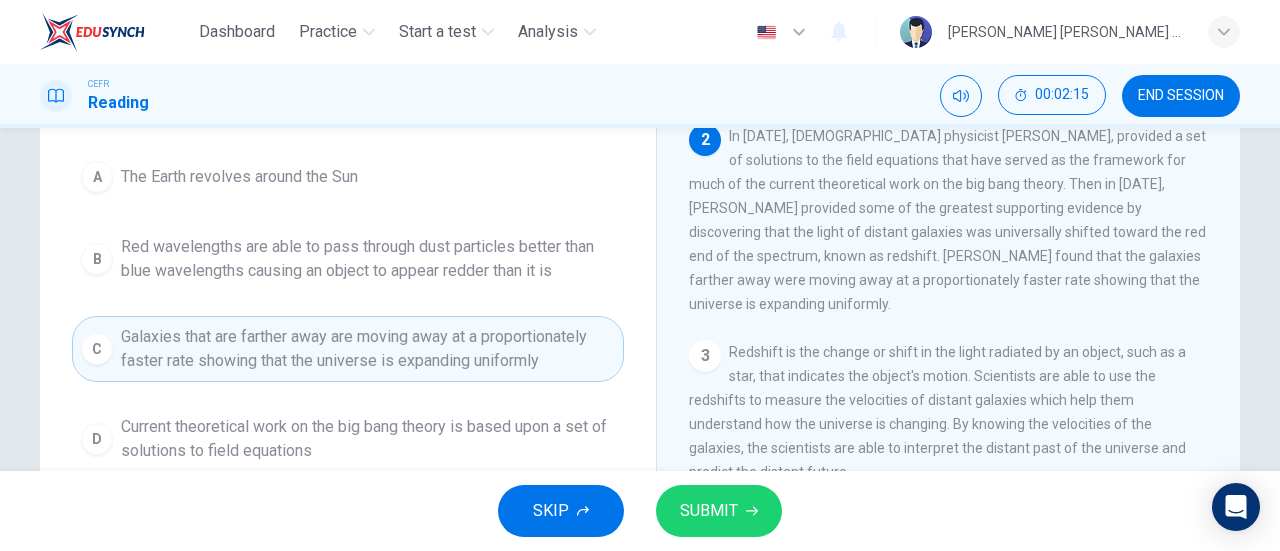 click on "SUBMIT" at bounding box center (709, 511) 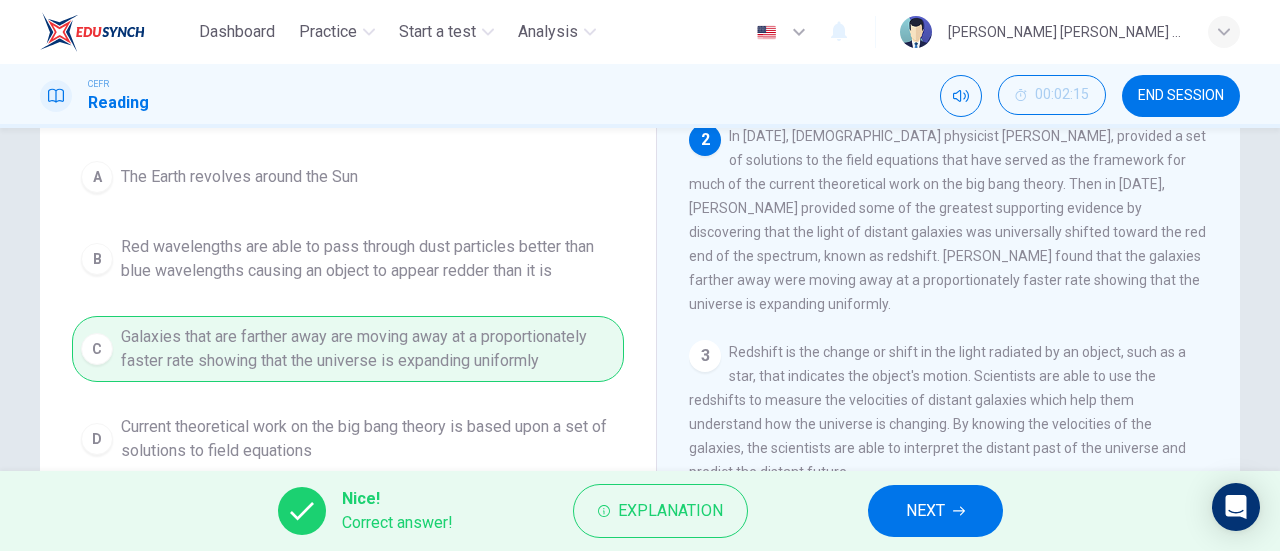 click on "NEXT" at bounding box center [935, 511] 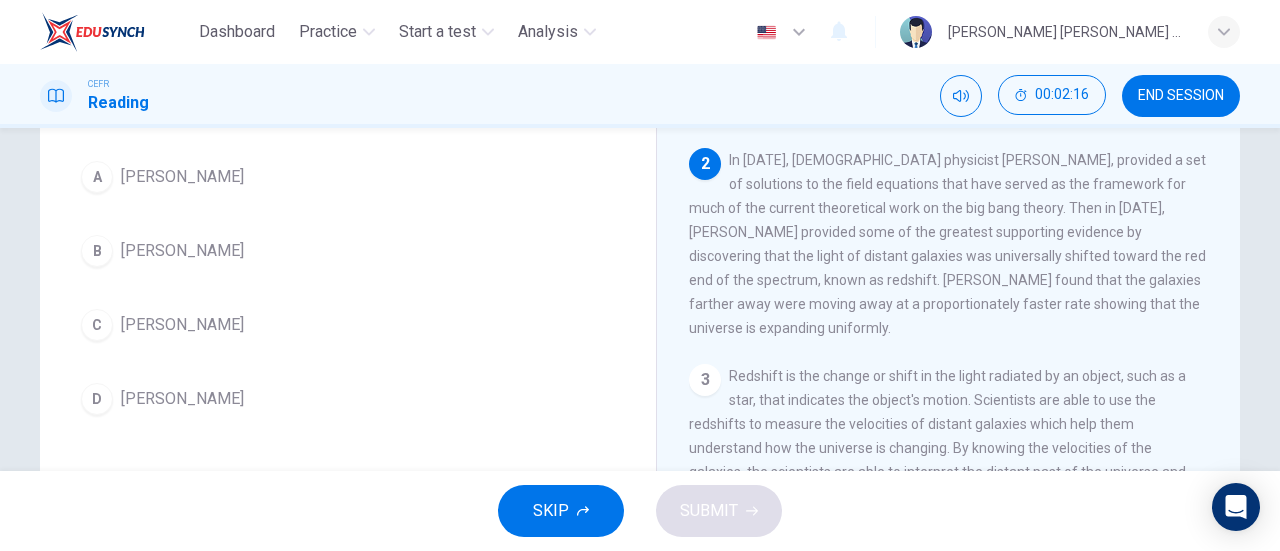 scroll, scrollTop: 76, scrollLeft: 0, axis: vertical 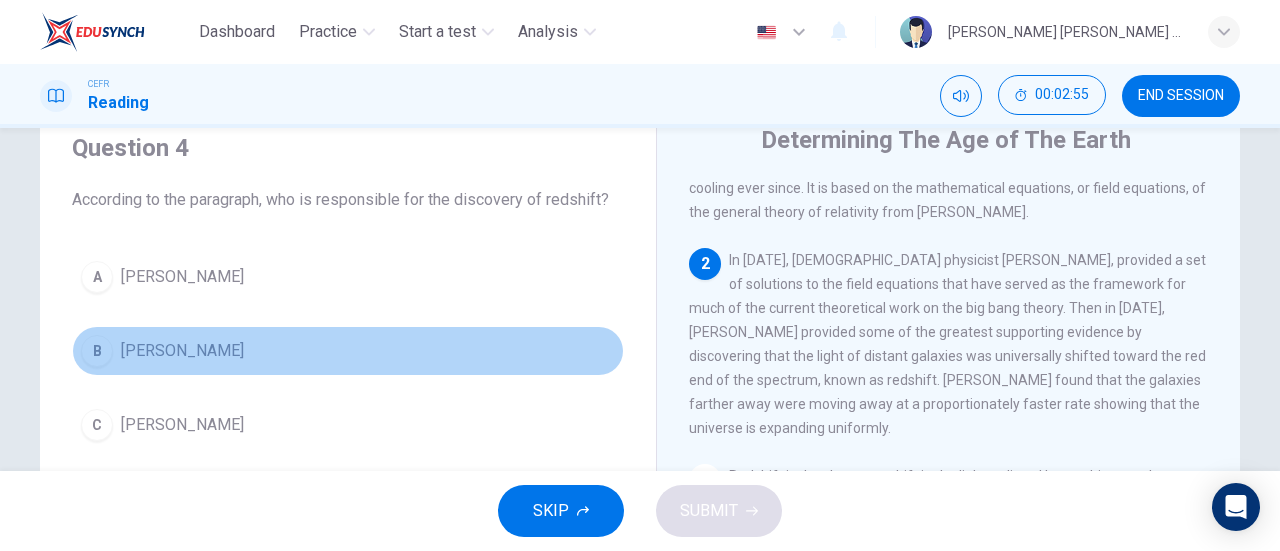 click on "Edwinn Hubble" at bounding box center (182, 351) 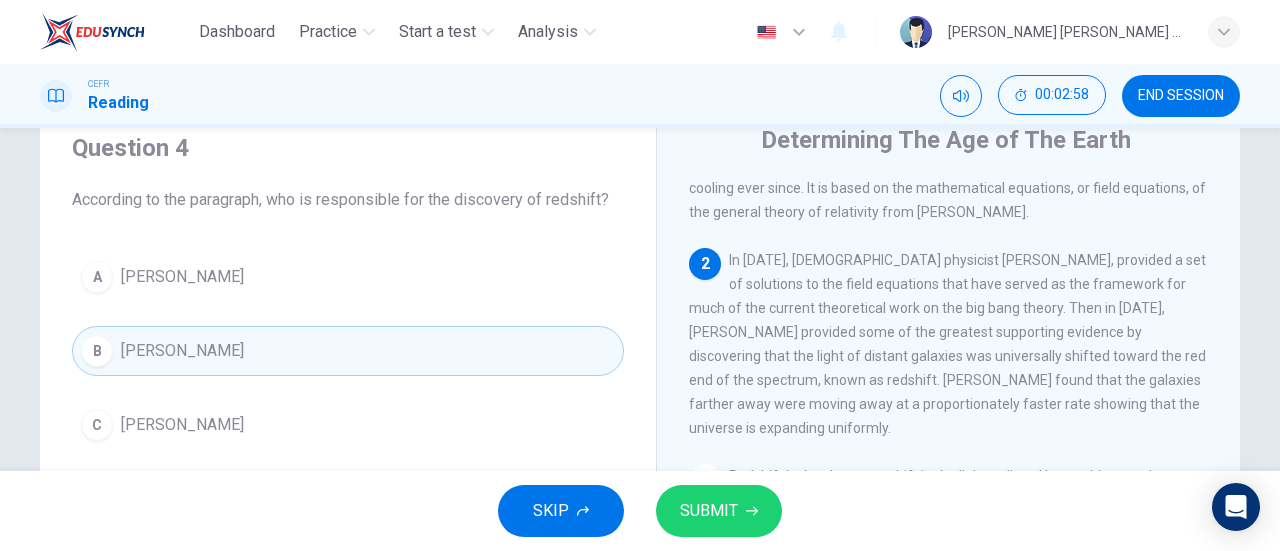 click on "SUBMIT" at bounding box center [709, 511] 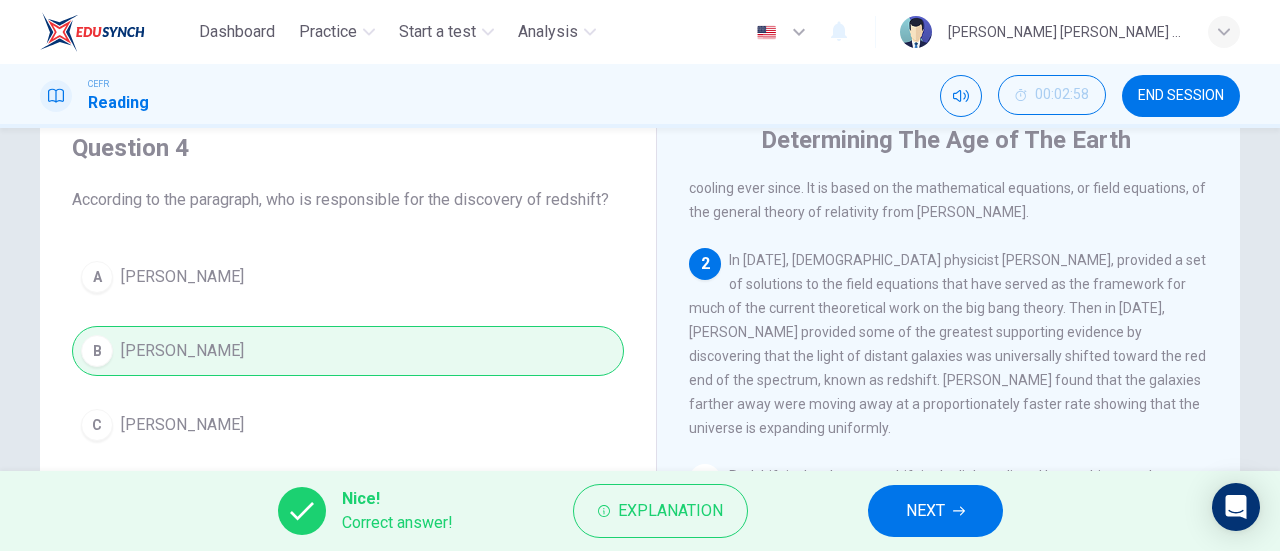 click 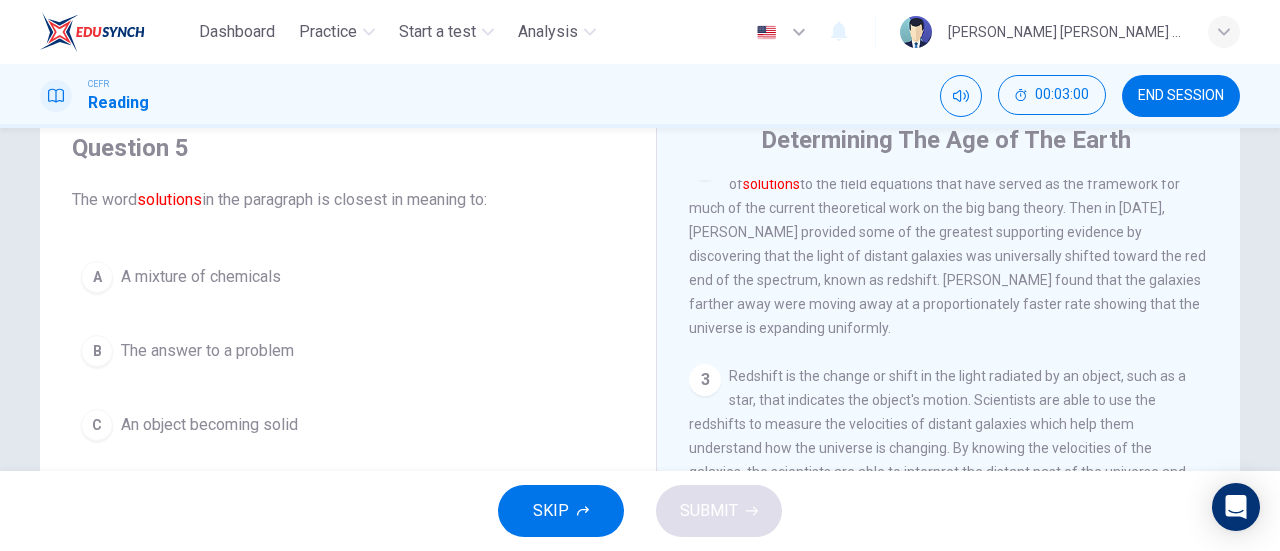 scroll, scrollTop: 100, scrollLeft: 0, axis: vertical 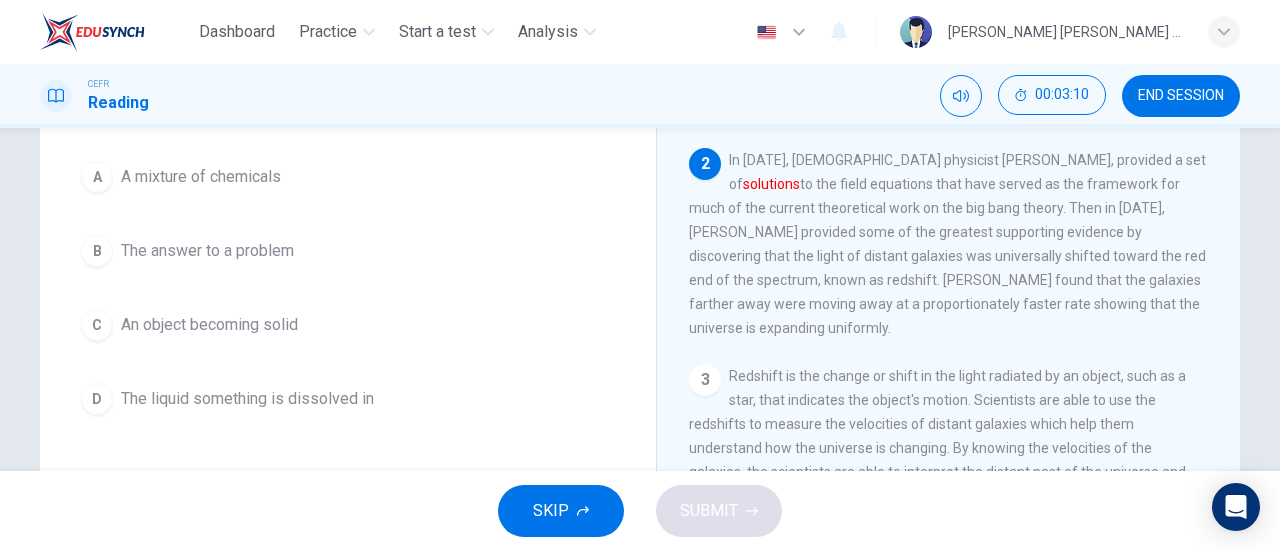 click on "B The answer to a problem" at bounding box center [348, 251] 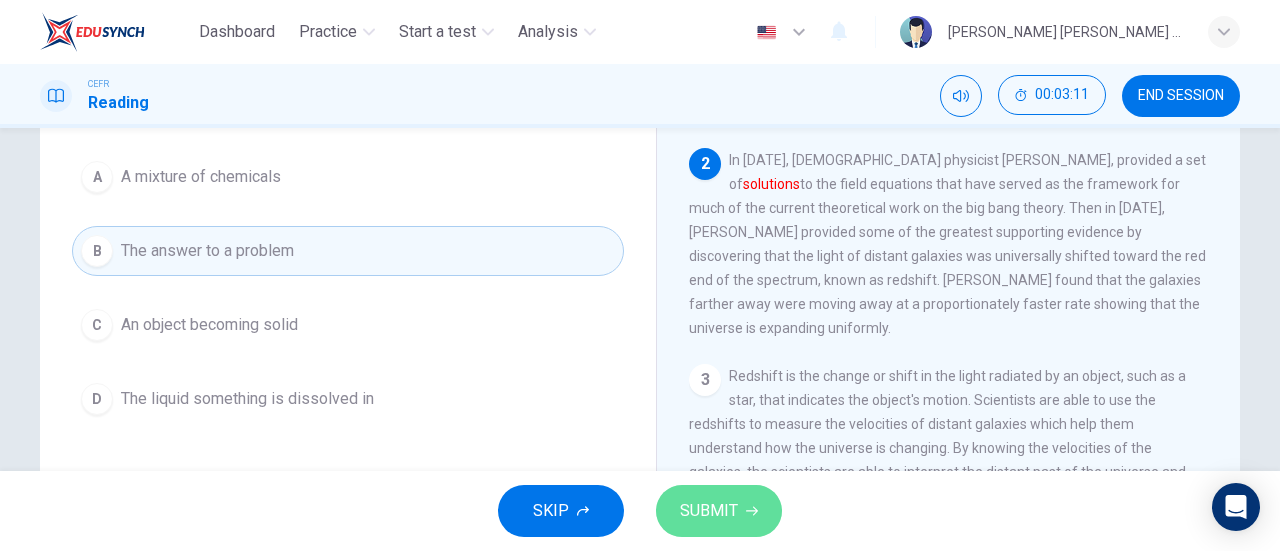 click on "SUBMIT" at bounding box center [709, 511] 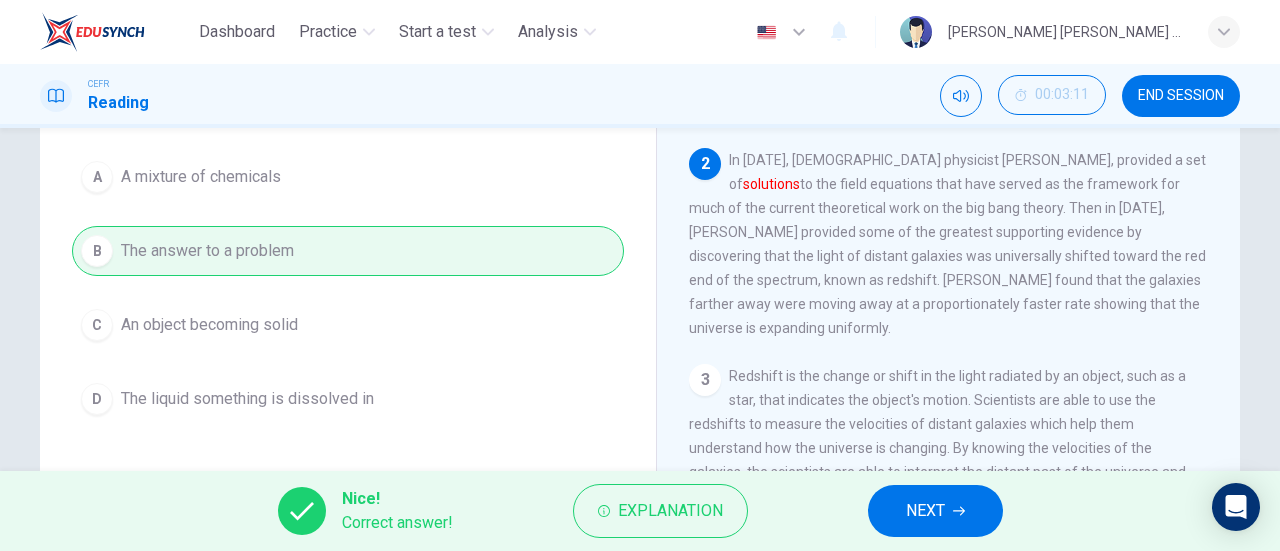 click on "NEXT" at bounding box center [925, 511] 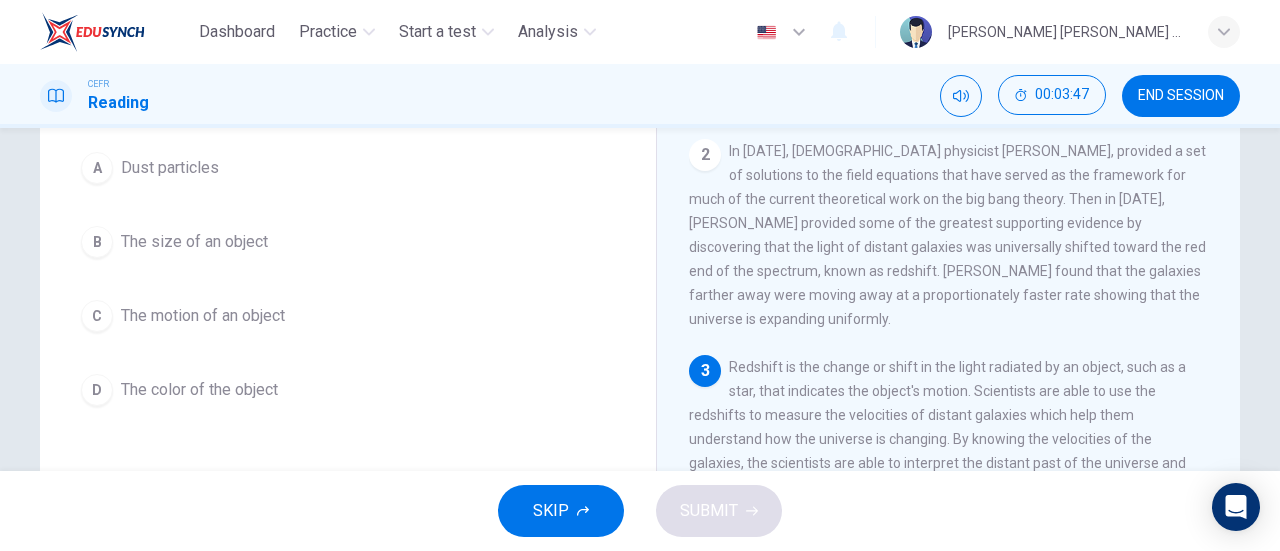 scroll, scrollTop: 184, scrollLeft: 0, axis: vertical 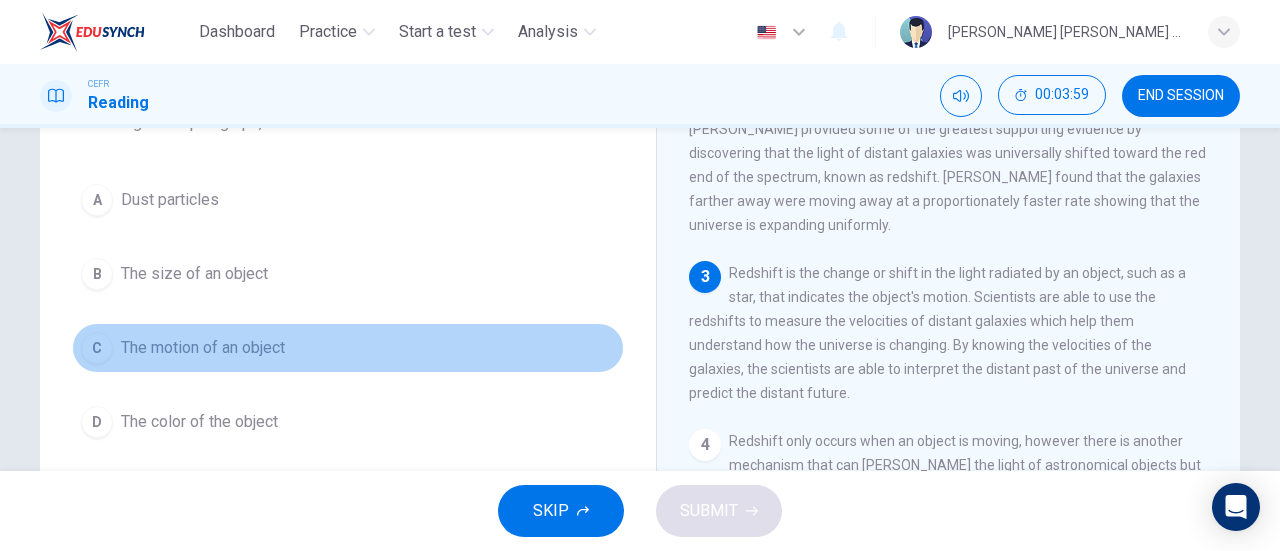 click on "The motion of an object" at bounding box center (203, 348) 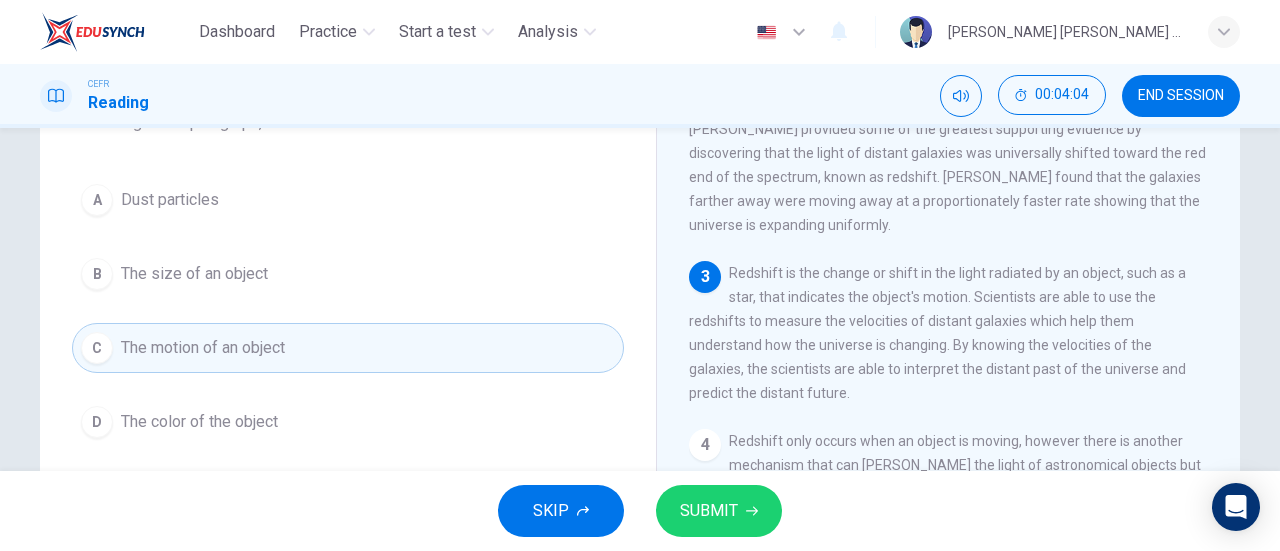 click on "SUBMIT" at bounding box center (719, 511) 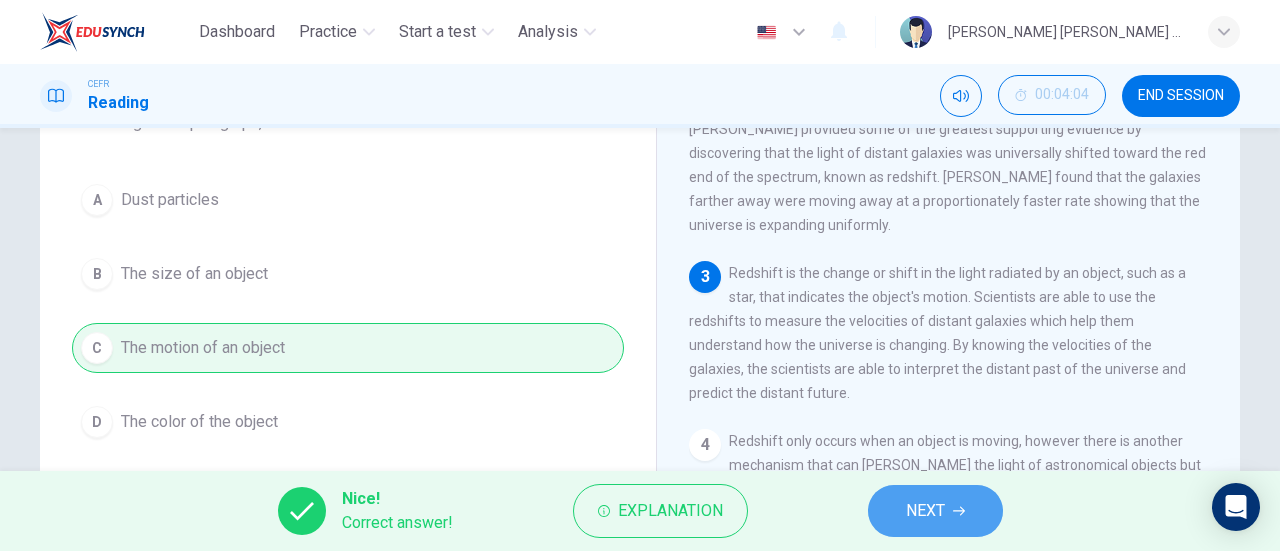 click on "NEXT" at bounding box center [925, 511] 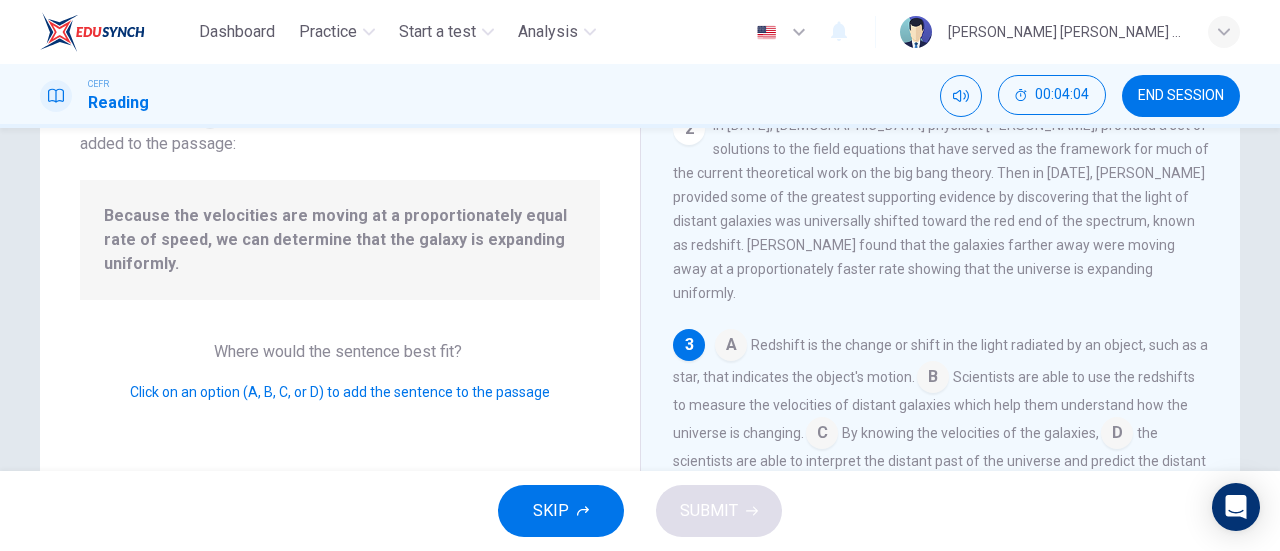 scroll, scrollTop: 162, scrollLeft: 0, axis: vertical 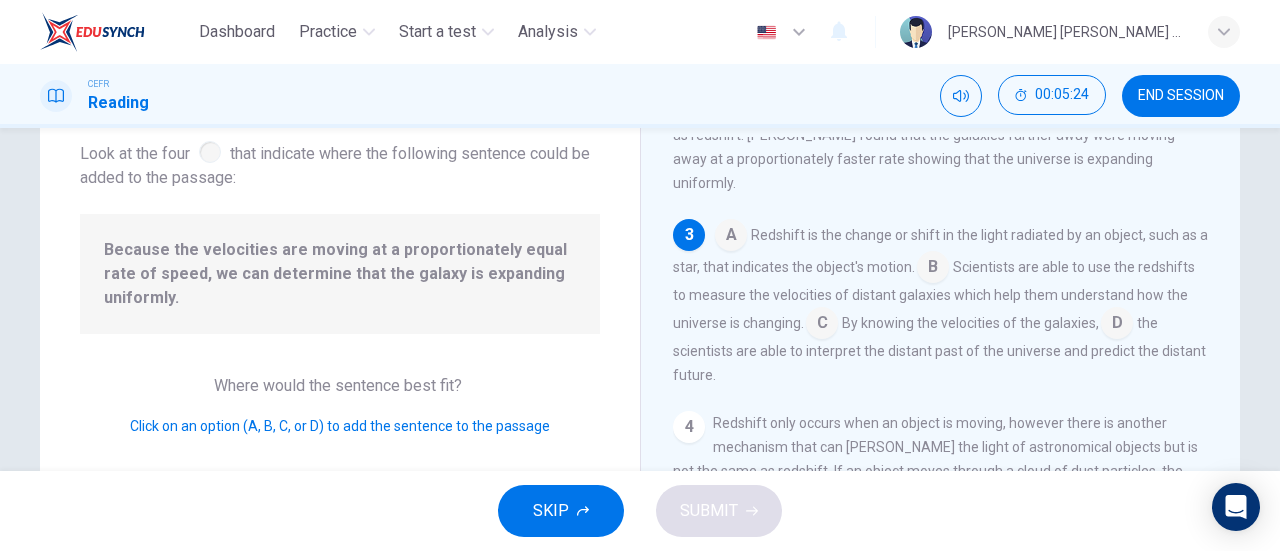 click at bounding box center [1117, 325] 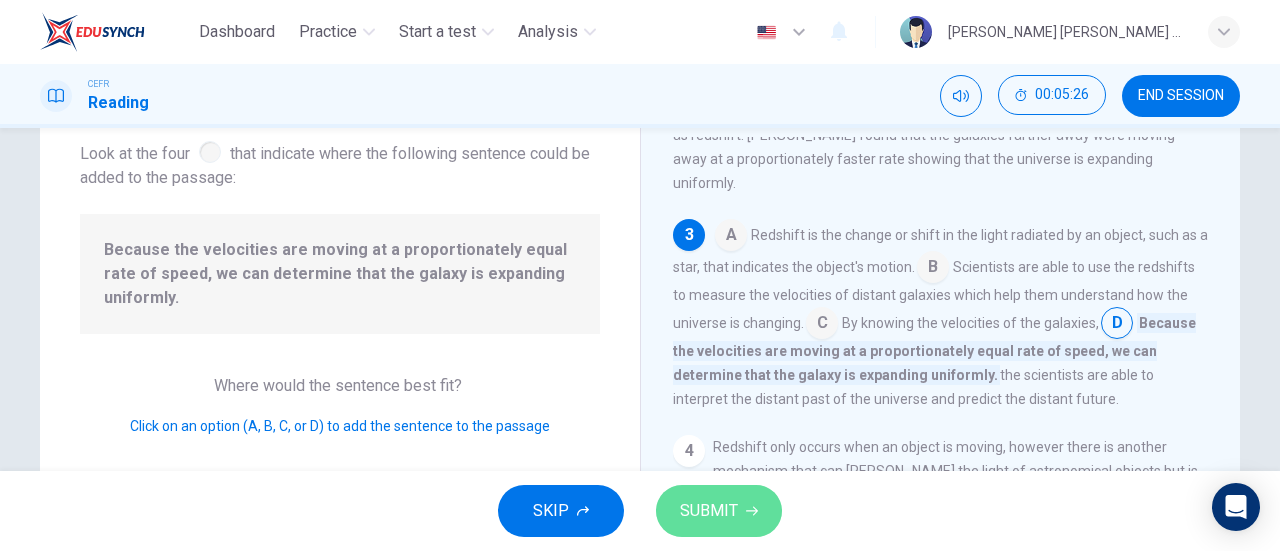 click on "SUBMIT" at bounding box center (709, 511) 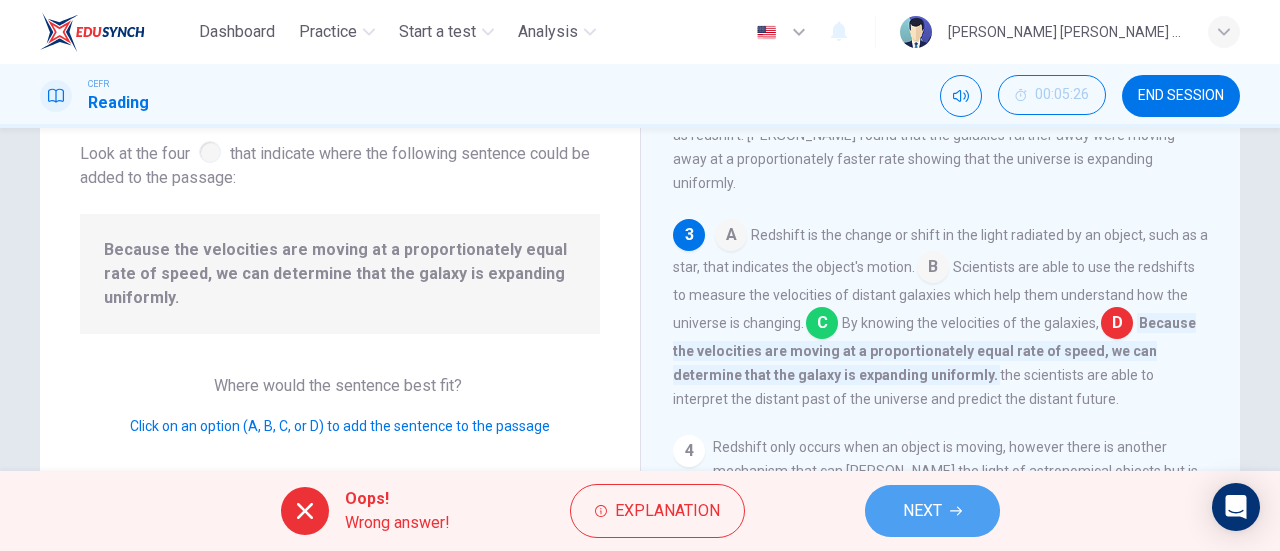 click on "NEXT" at bounding box center (932, 511) 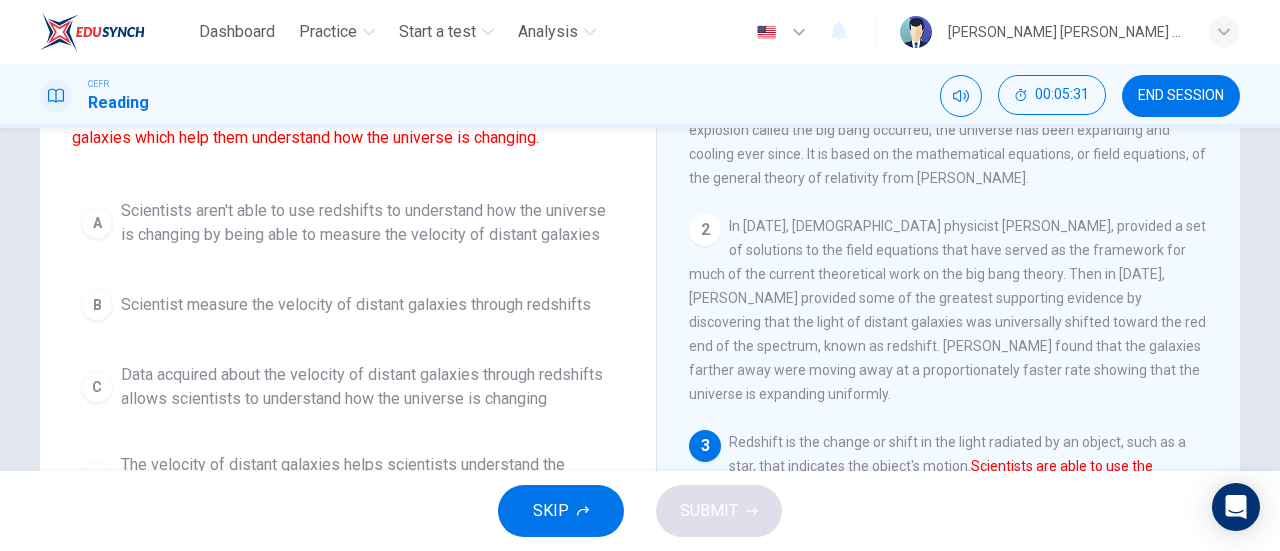 scroll, scrollTop: 196, scrollLeft: 0, axis: vertical 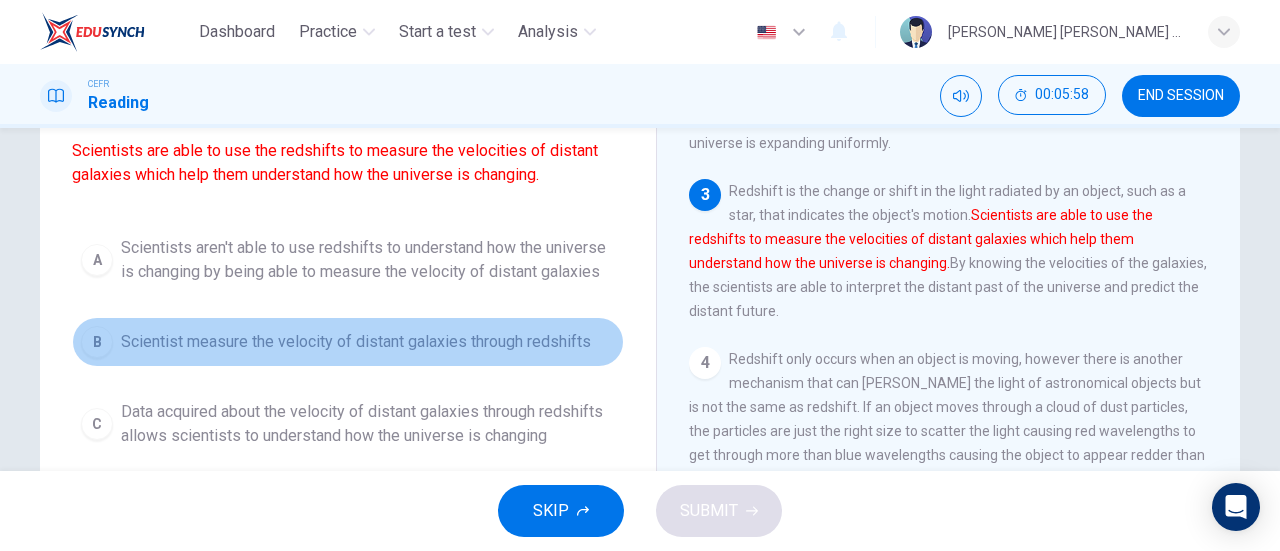 click on "Scientist measure the velocity of distant galaxies through redshifts" at bounding box center [356, 342] 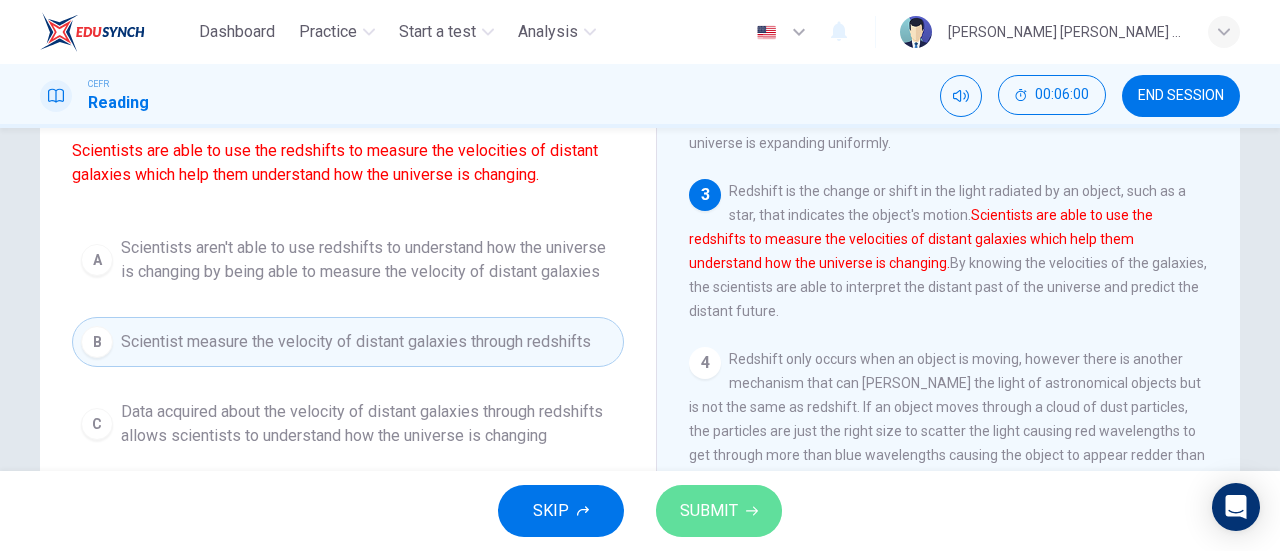 click on "SUBMIT" at bounding box center [709, 511] 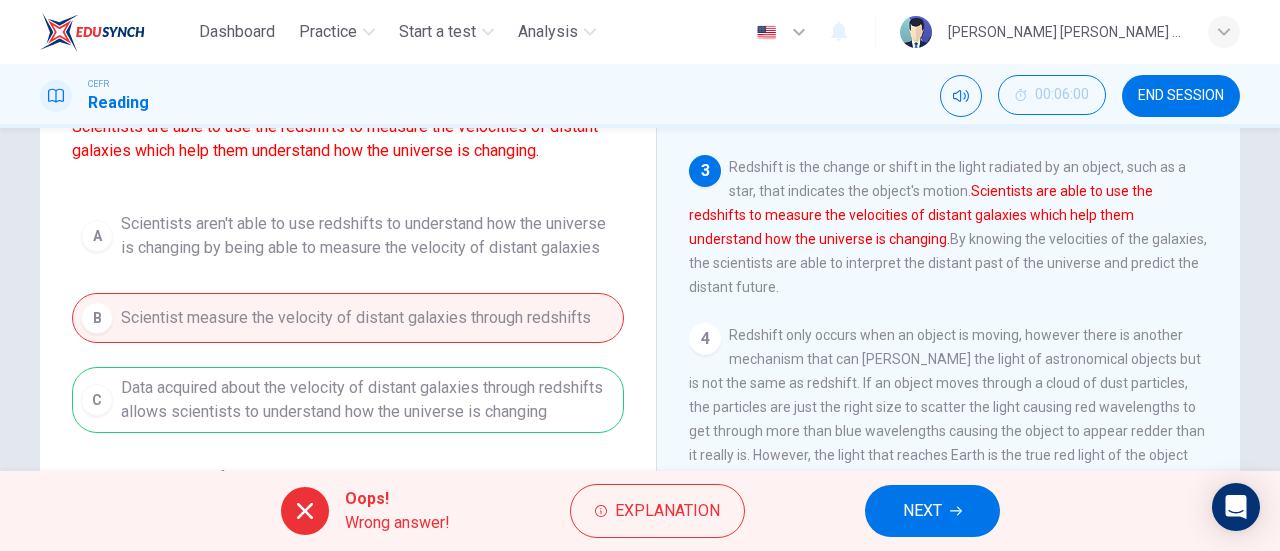scroll, scrollTop: 202, scrollLeft: 0, axis: vertical 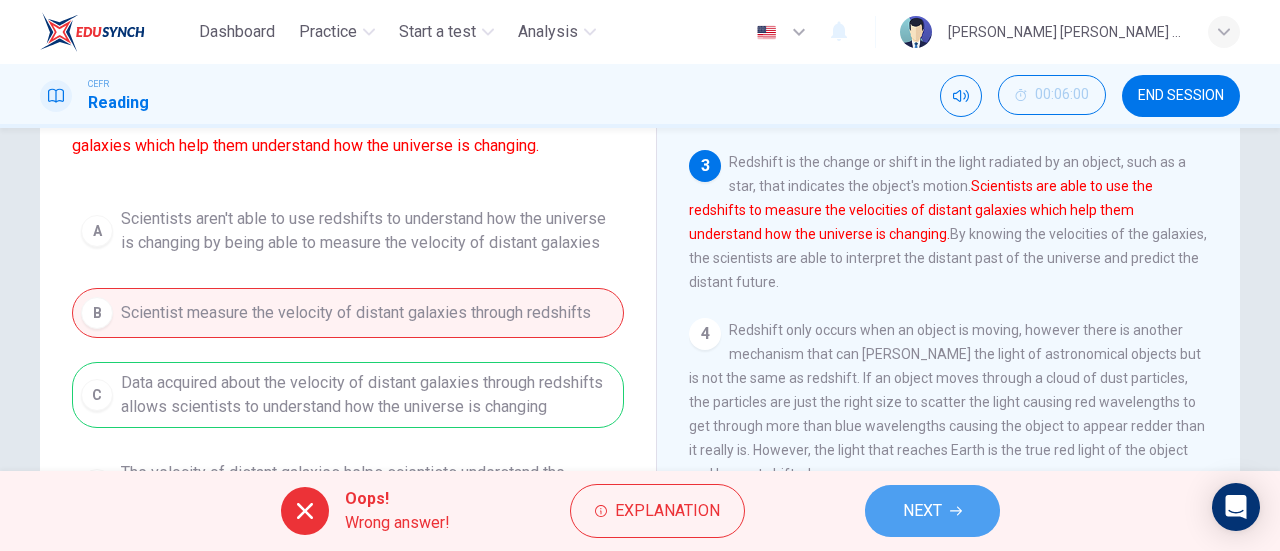 click on "NEXT" at bounding box center (922, 511) 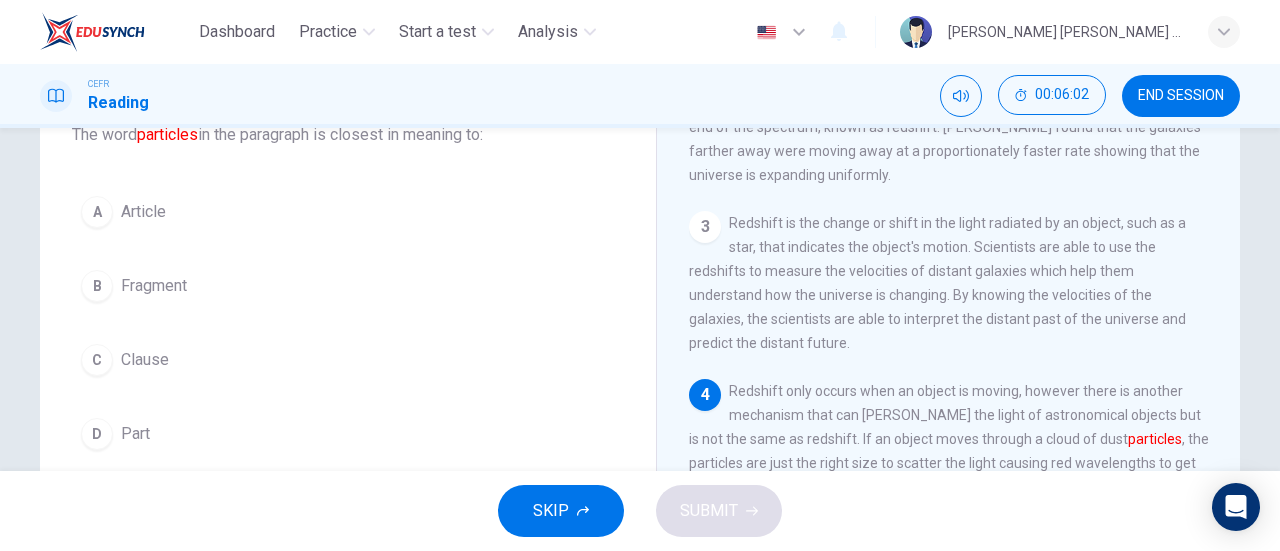 scroll, scrollTop: 142, scrollLeft: 0, axis: vertical 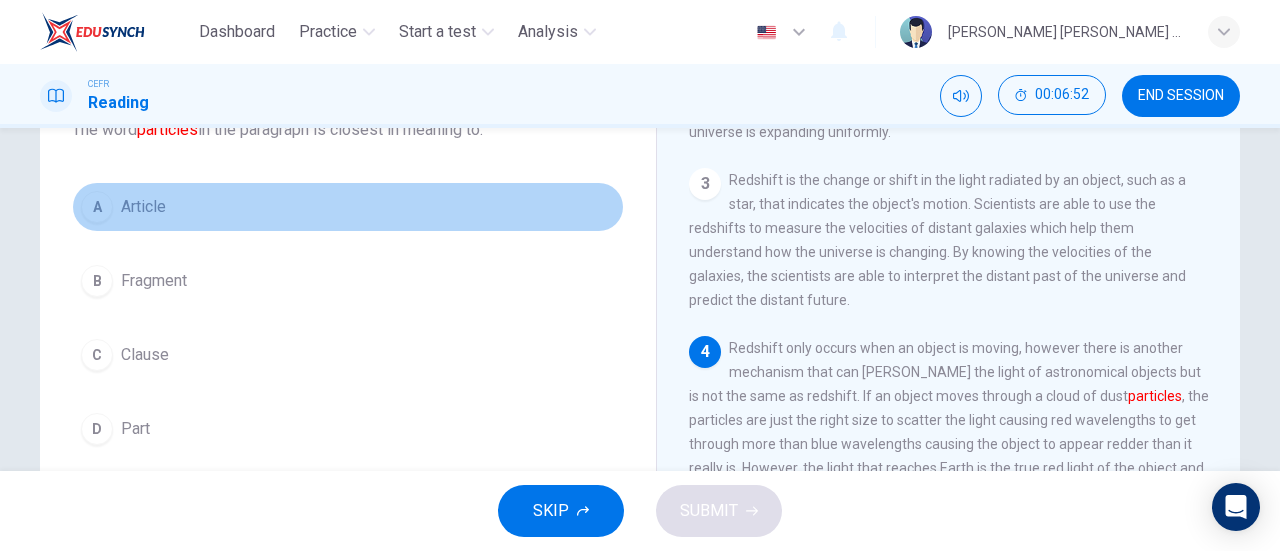 click on "Article" at bounding box center (143, 207) 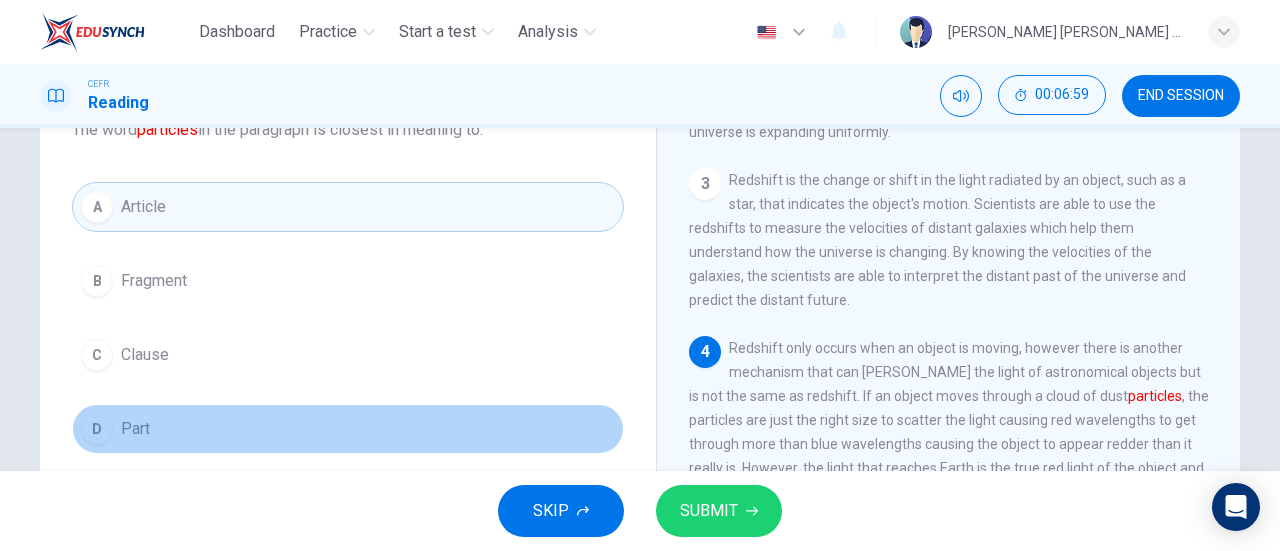 click on "D Part" at bounding box center (348, 429) 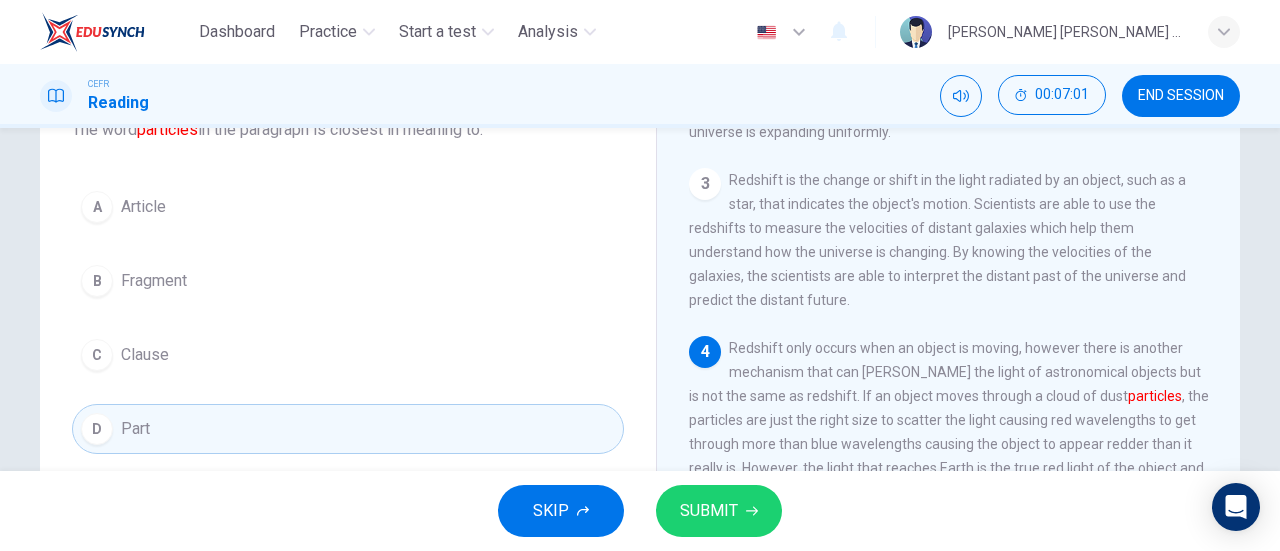 click on "SUBMIT" at bounding box center (709, 511) 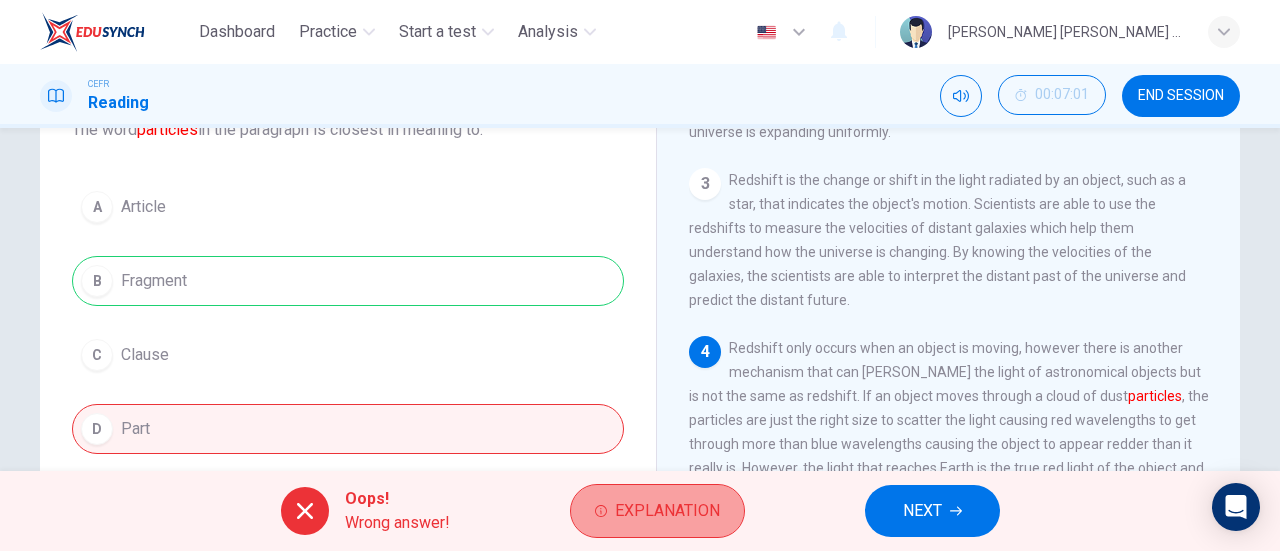 click 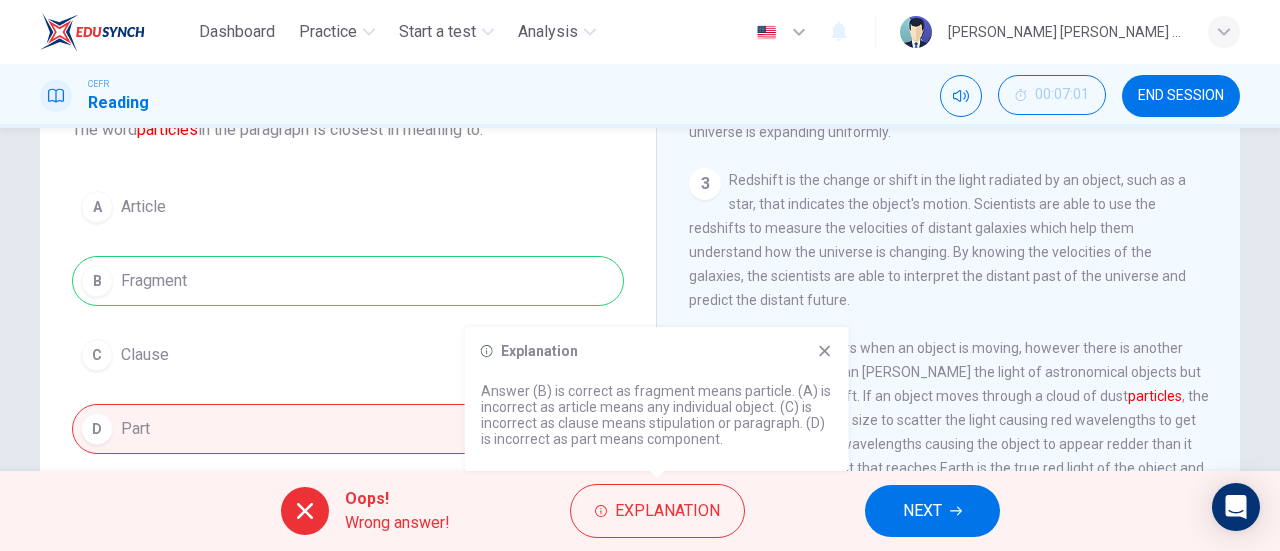 click 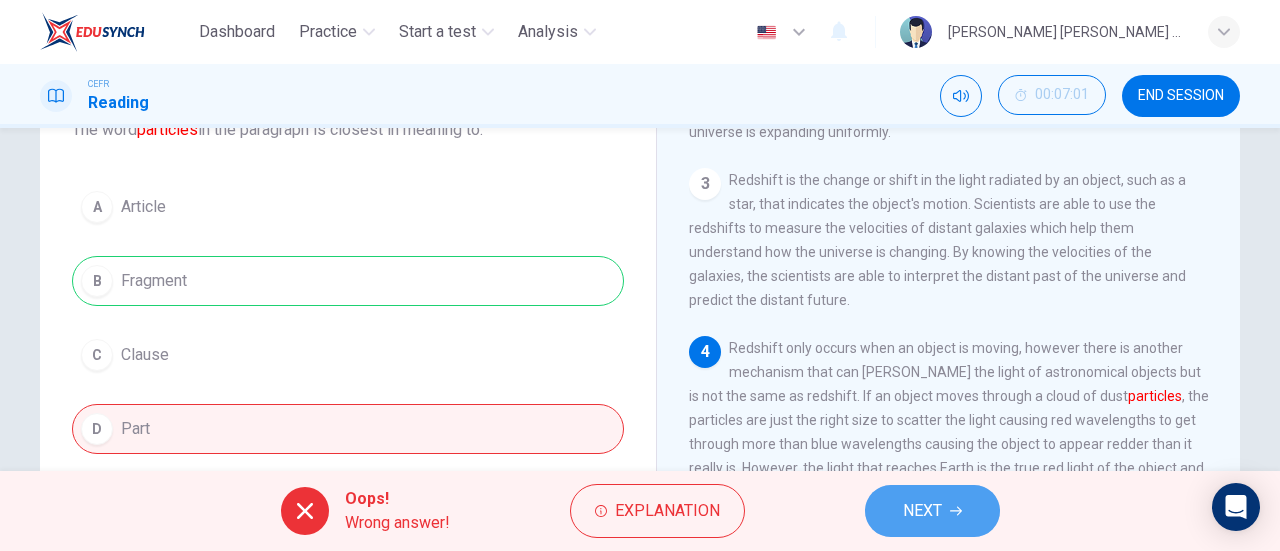 click on "NEXT" at bounding box center (932, 511) 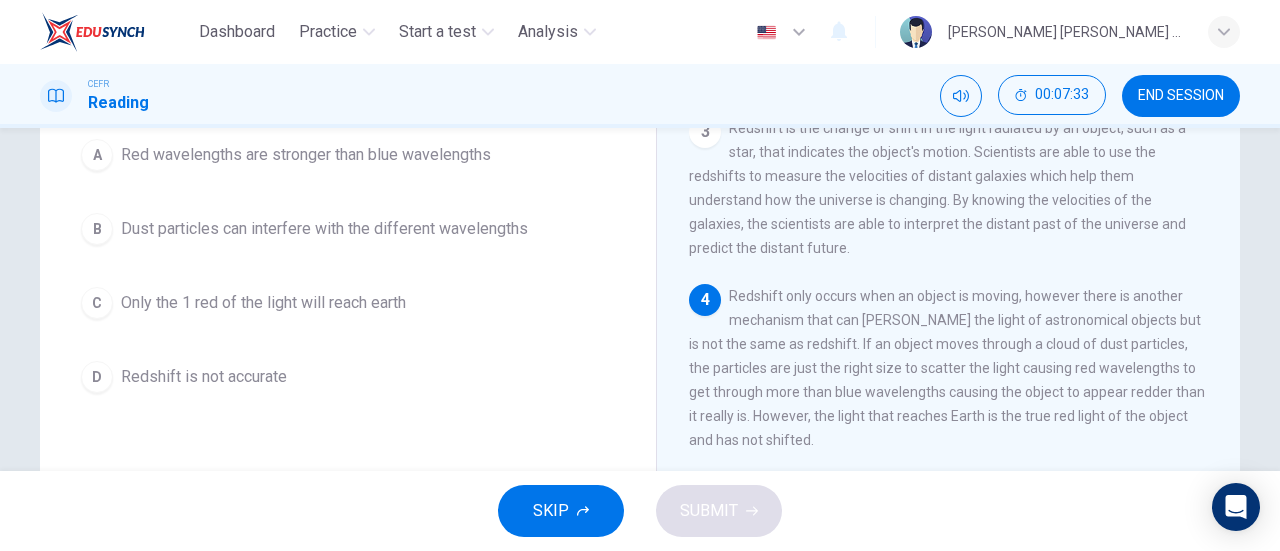scroll, scrollTop: 197, scrollLeft: 0, axis: vertical 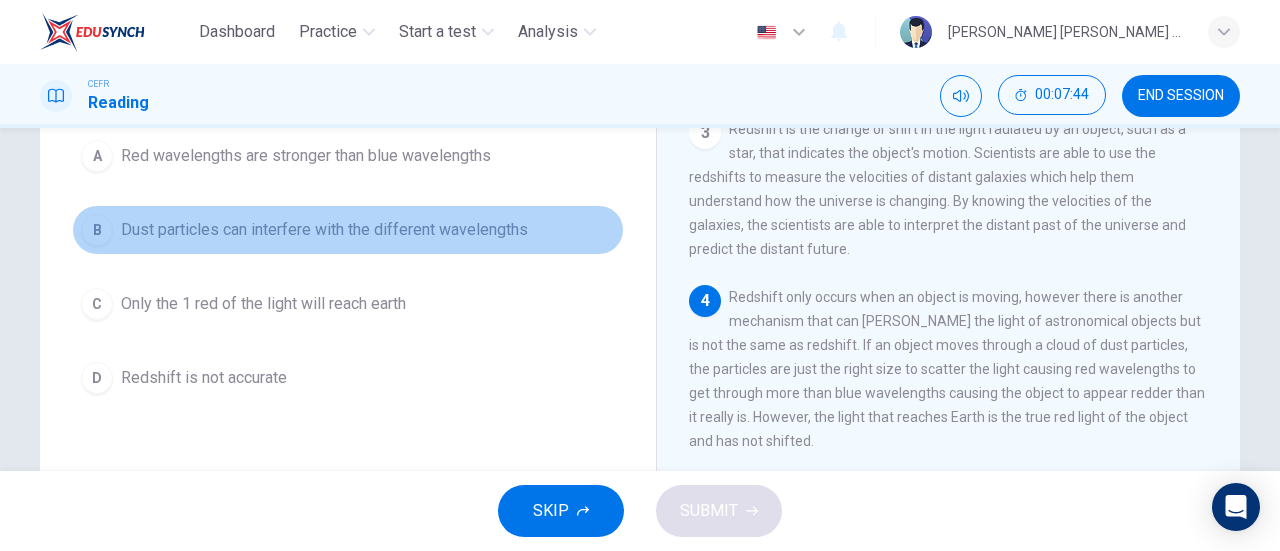 click on "Dust particles can interfere with the different wavelengths" at bounding box center (324, 230) 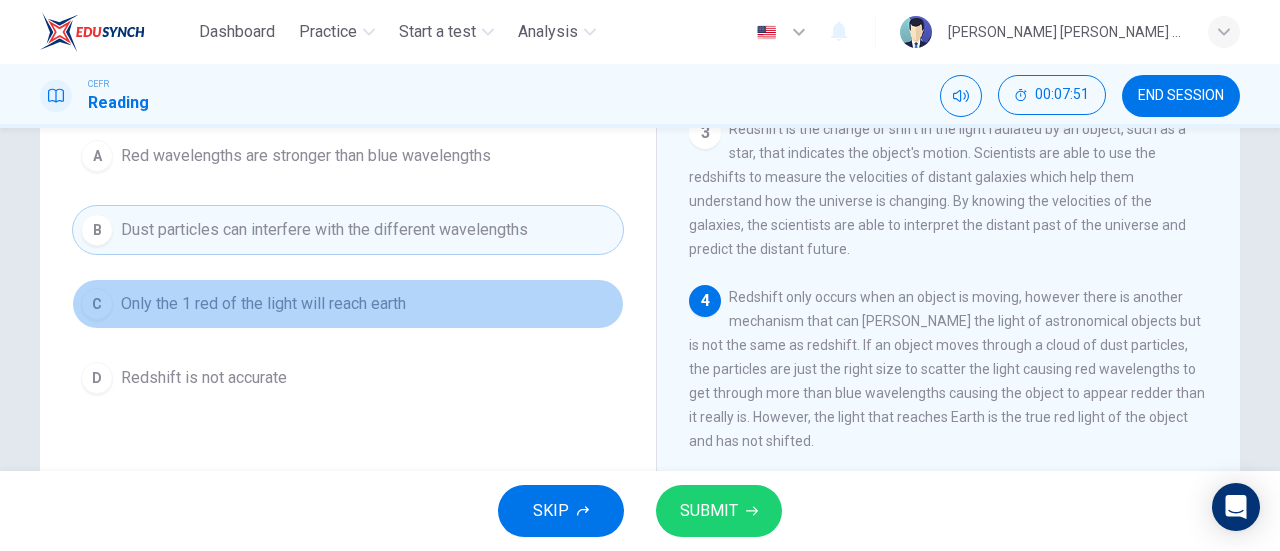 click on "Only the 1 red of the light will reach earth" at bounding box center (263, 304) 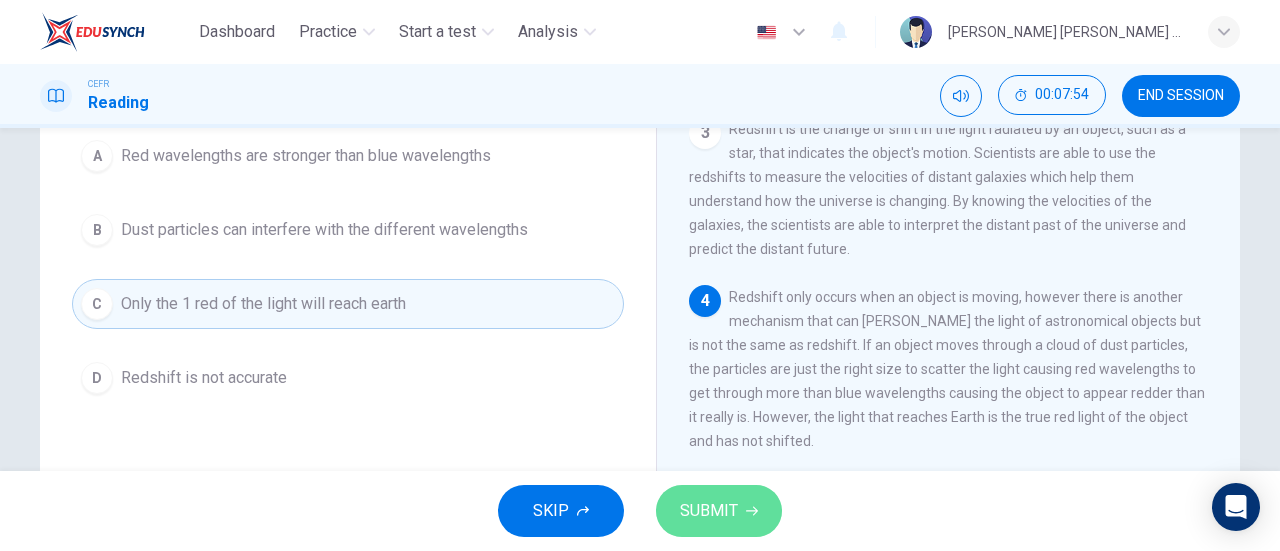 click on "SUBMIT" at bounding box center (709, 511) 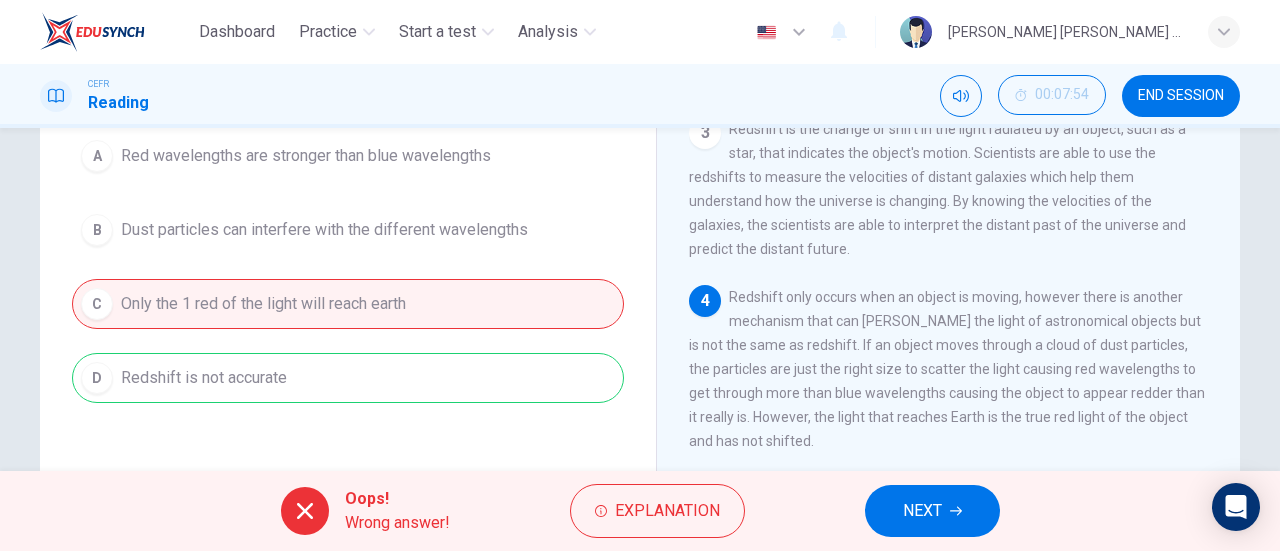 click on "NEXT" at bounding box center (922, 511) 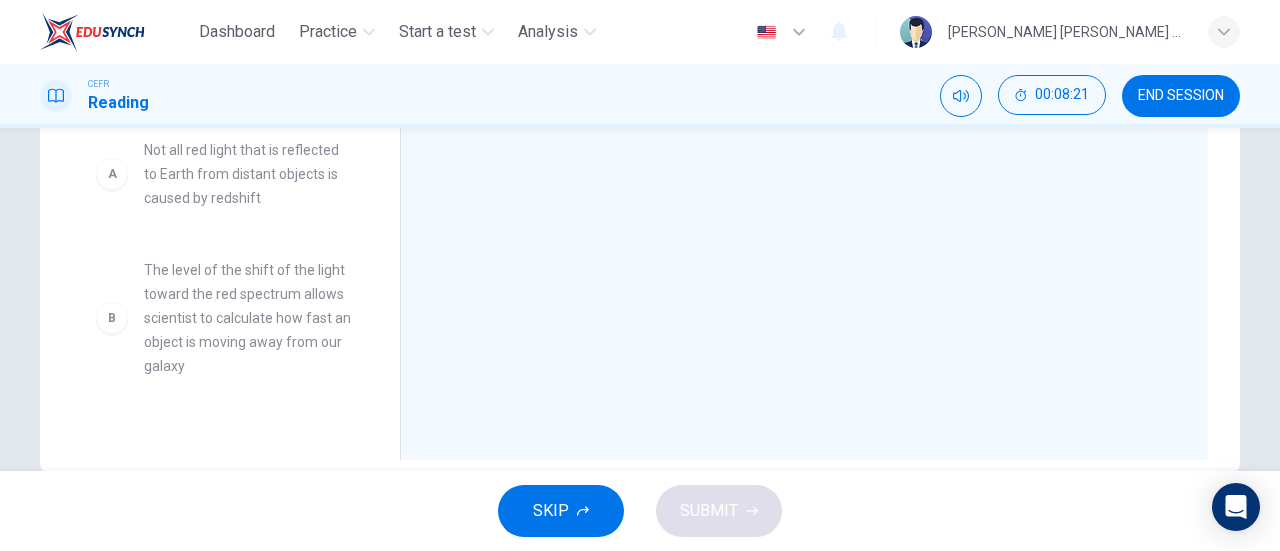 scroll, scrollTop: 392, scrollLeft: 0, axis: vertical 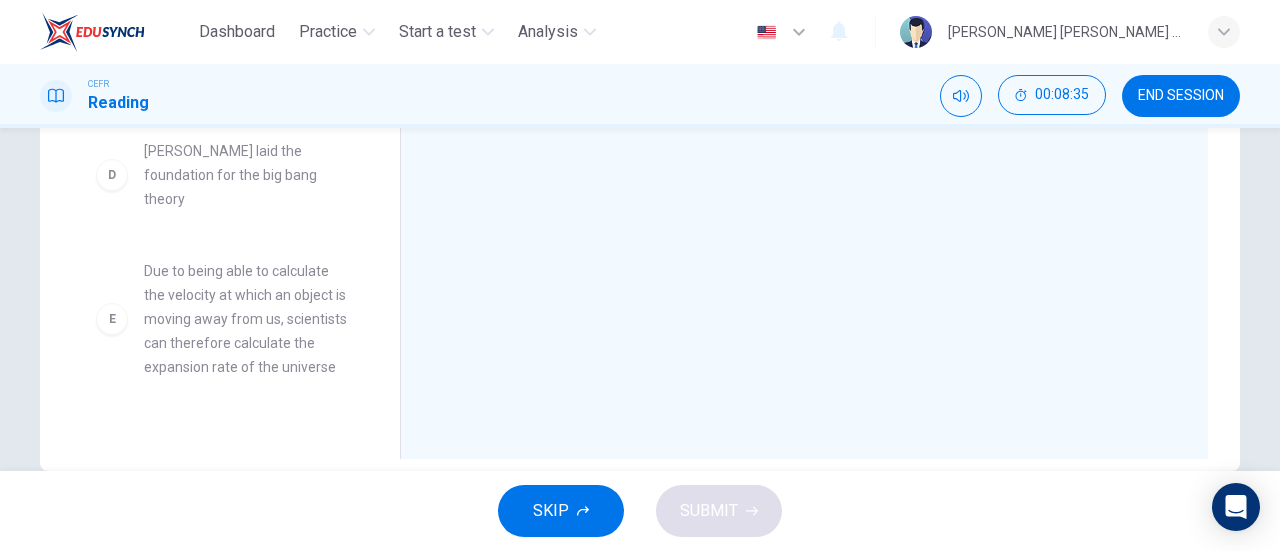 click on "Due to being able to calculate the velocity at which an object is moving away from us, scientists can therefore calculate the expansion rate of the universe" at bounding box center (248, 319) 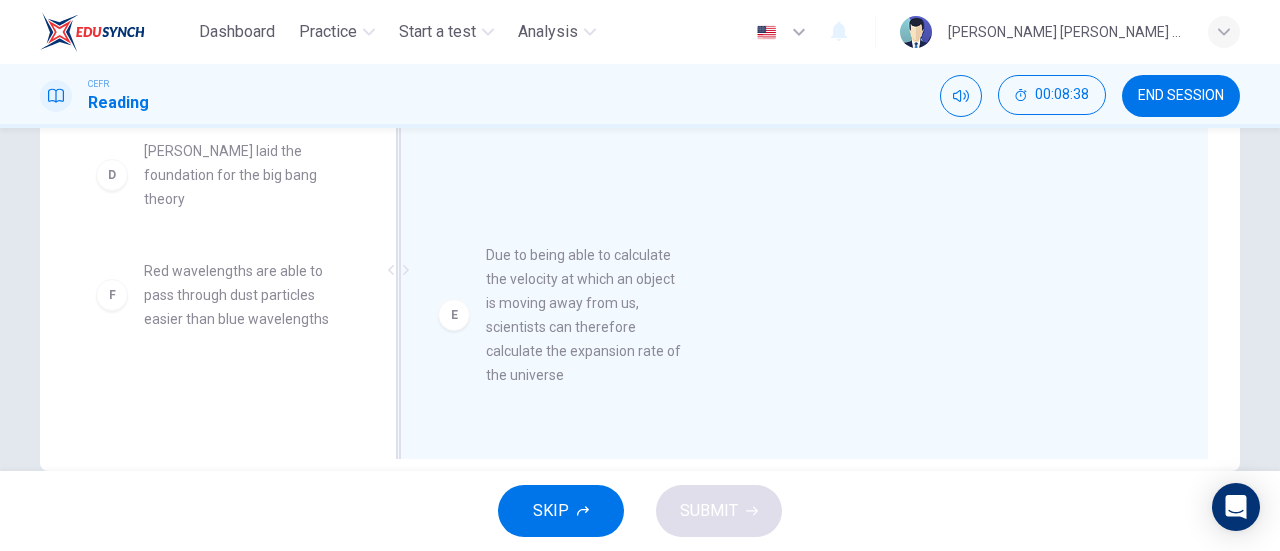 drag, startPoint x: 245, startPoint y: 311, endPoint x: 606, endPoint y: 295, distance: 361.3544 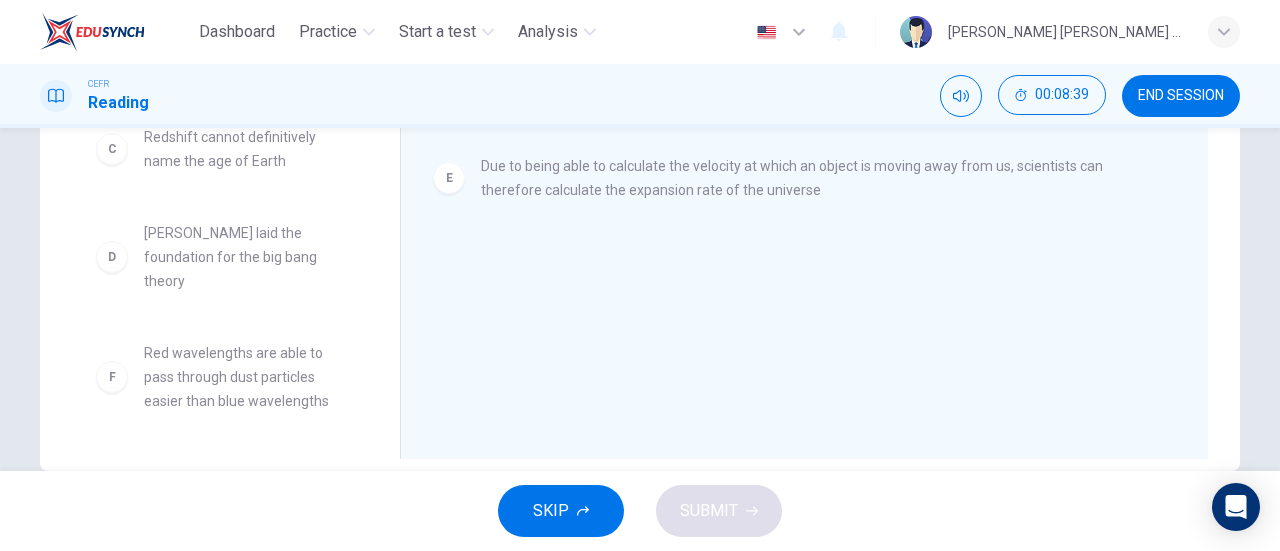 scroll, scrollTop: 300, scrollLeft: 0, axis: vertical 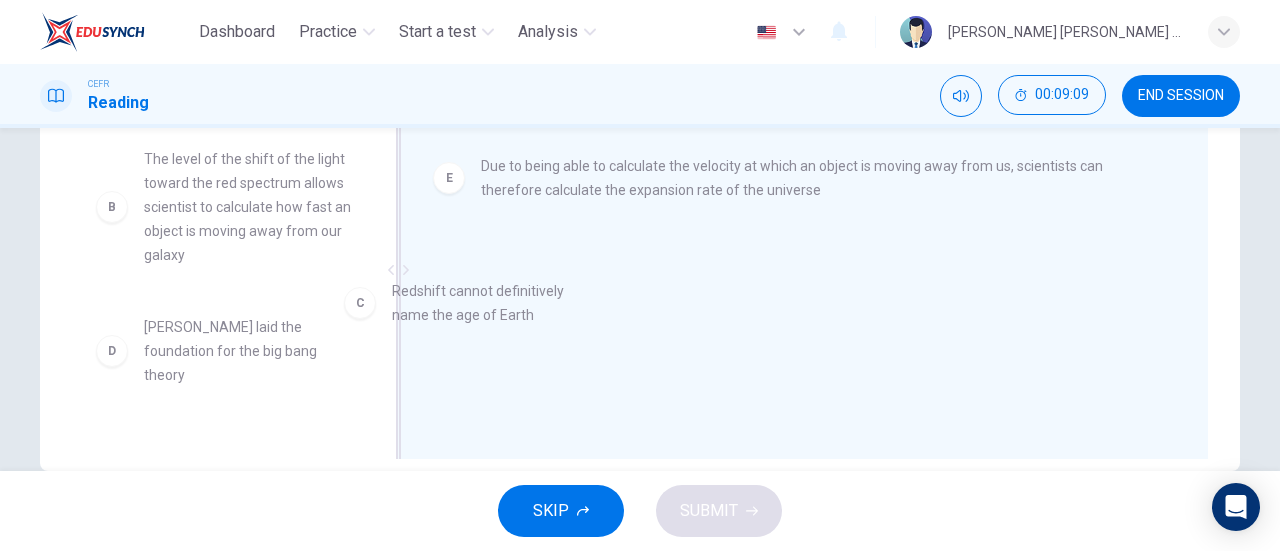 drag, startPoint x: 212, startPoint y: 348, endPoint x: 490, endPoint y: 306, distance: 281.15475 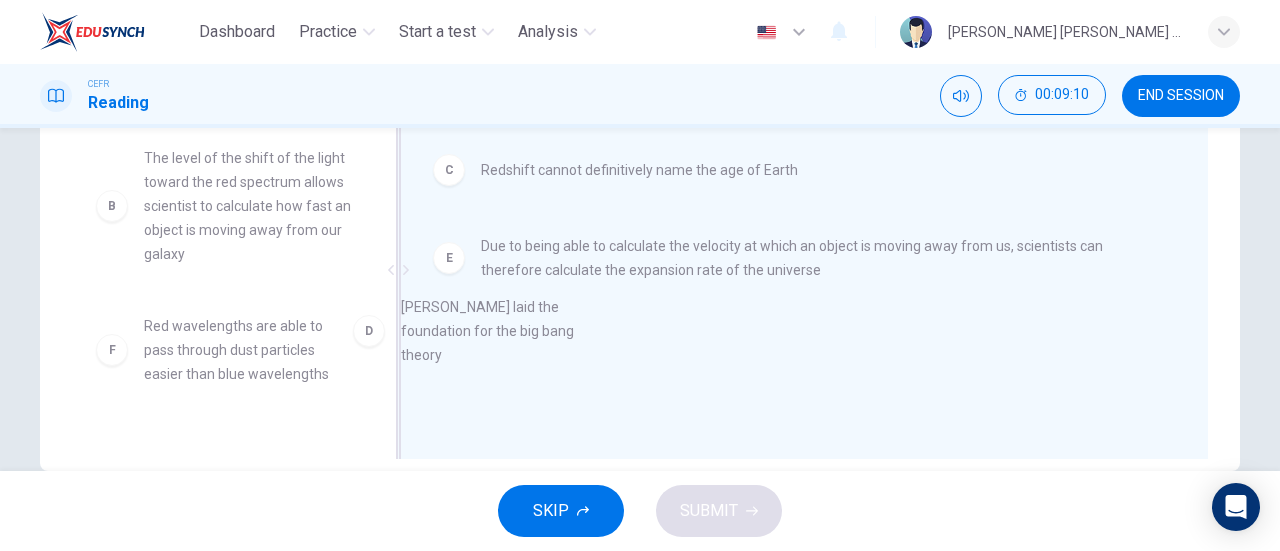 drag, startPoint x: 248, startPoint y: 360, endPoint x: 586, endPoint y: 342, distance: 338.47894 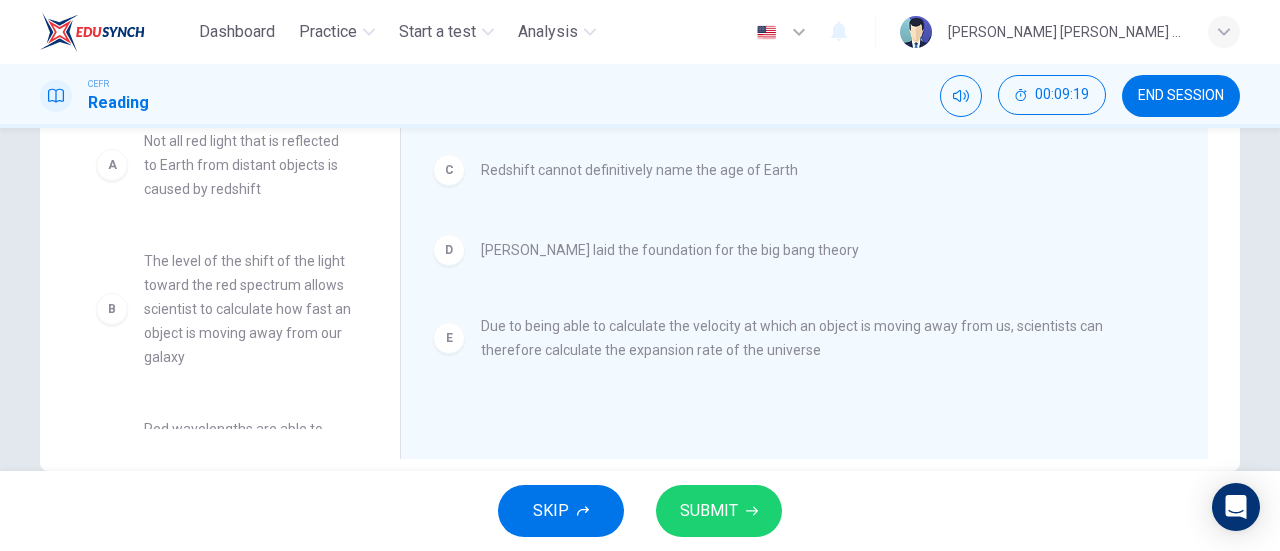 scroll, scrollTop: 0, scrollLeft: 0, axis: both 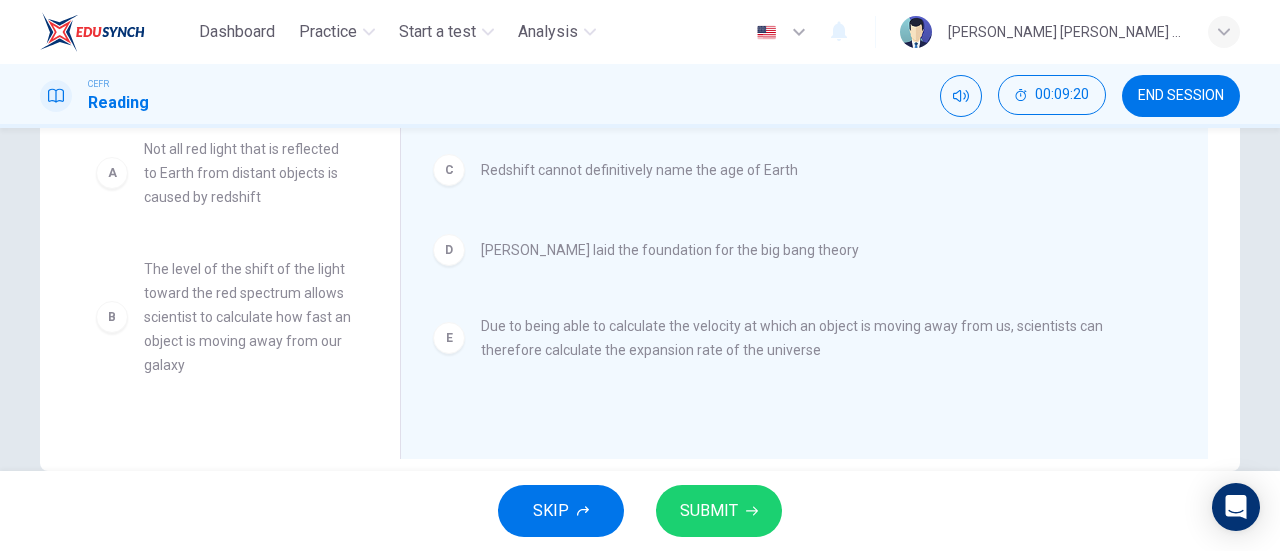 click on "SUBMIT" at bounding box center (709, 511) 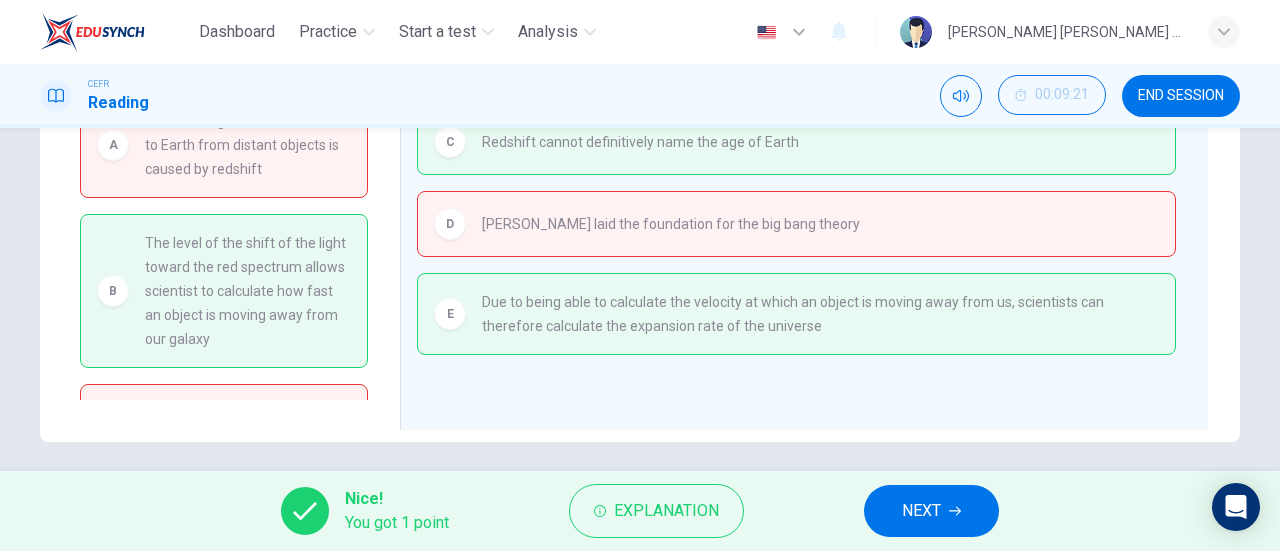 scroll, scrollTop: 421, scrollLeft: 0, axis: vertical 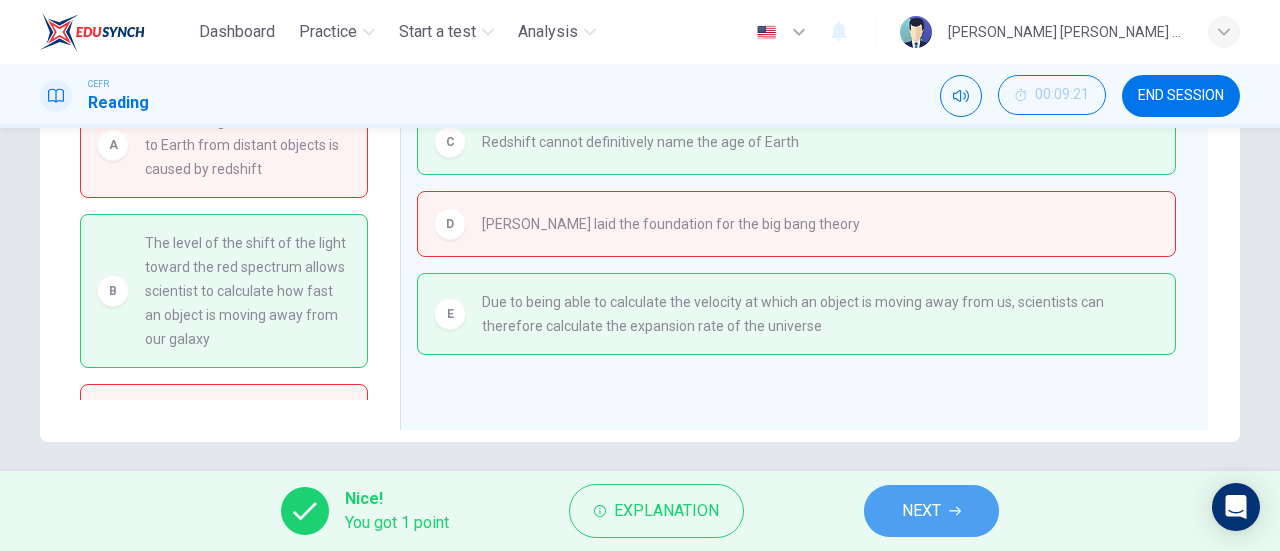 click on "NEXT" at bounding box center [921, 511] 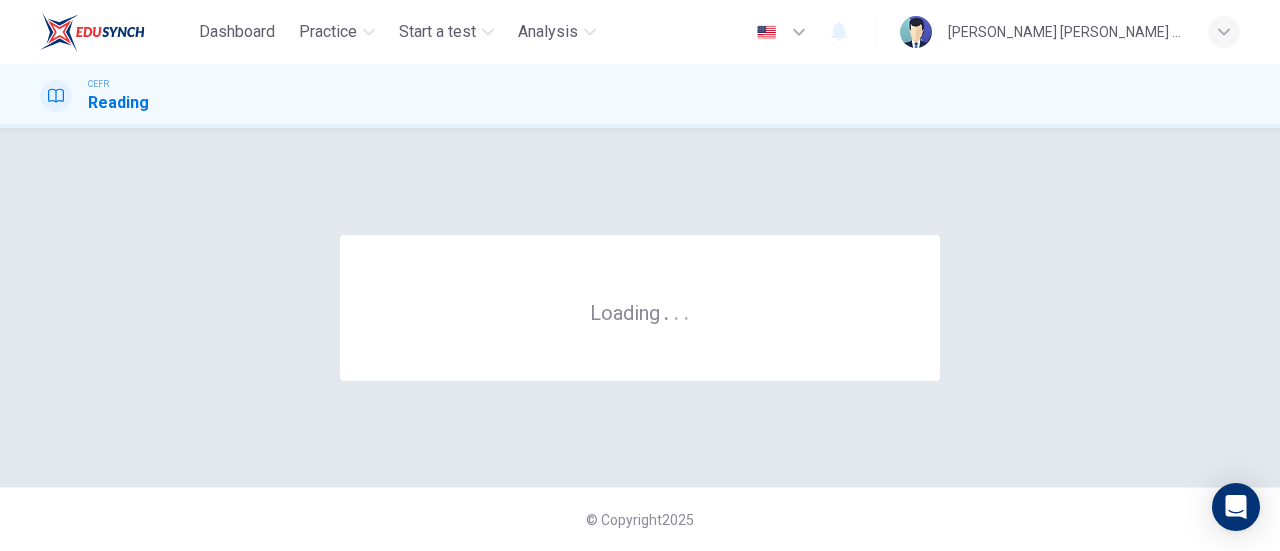 scroll, scrollTop: 0, scrollLeft: 0, axis: both 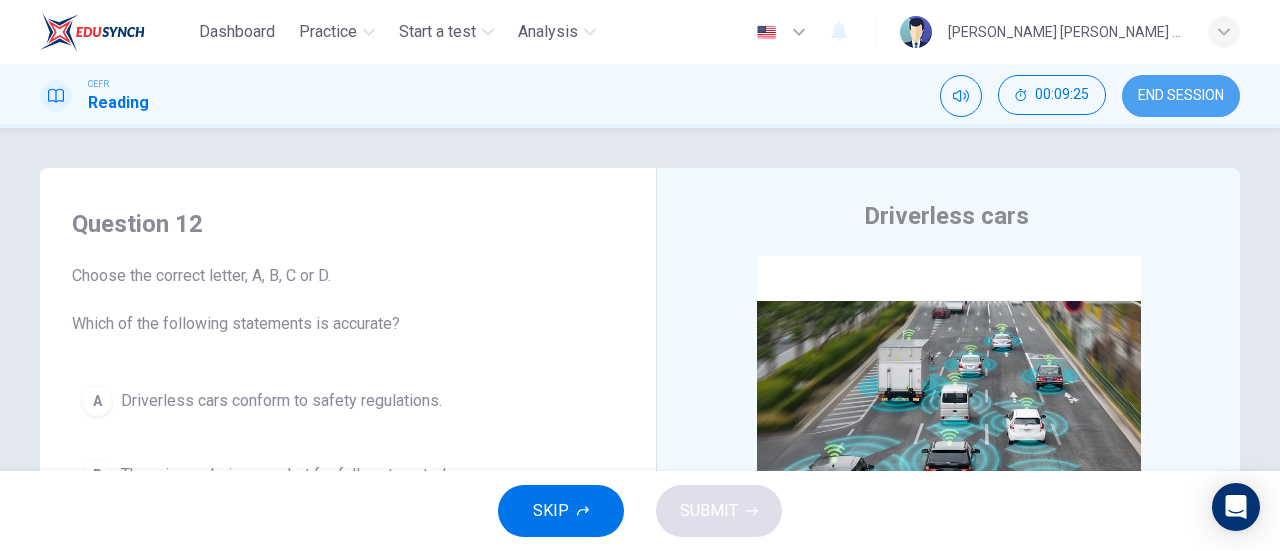 click on "END SESSION" at bounding box center (1181, 96) 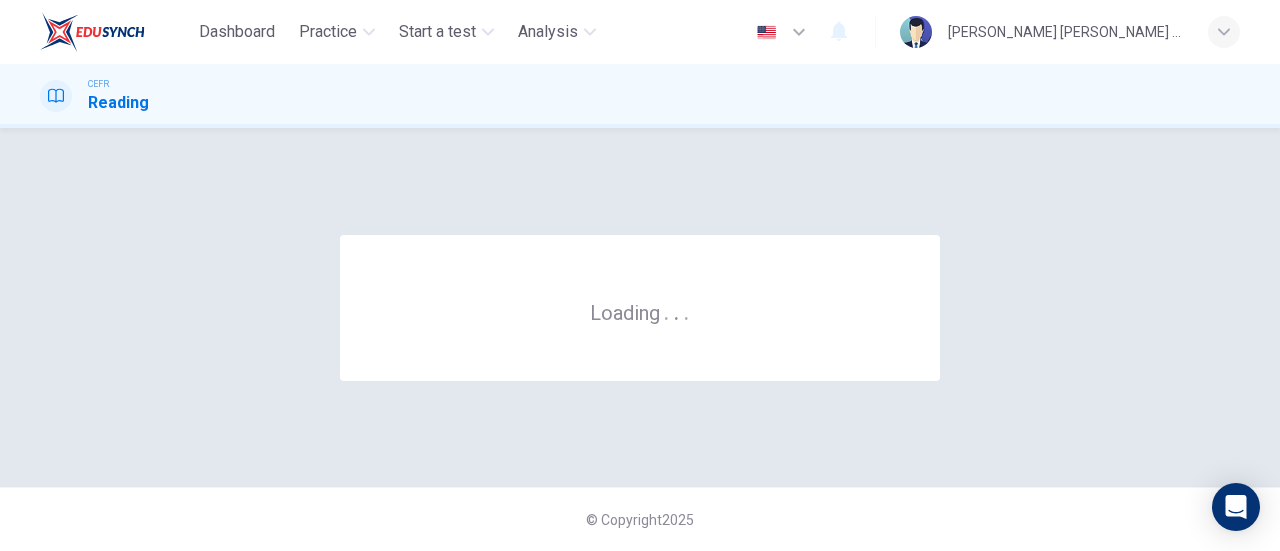 scroll, scrollTop: 0, scrollLeft: 0, axis: both 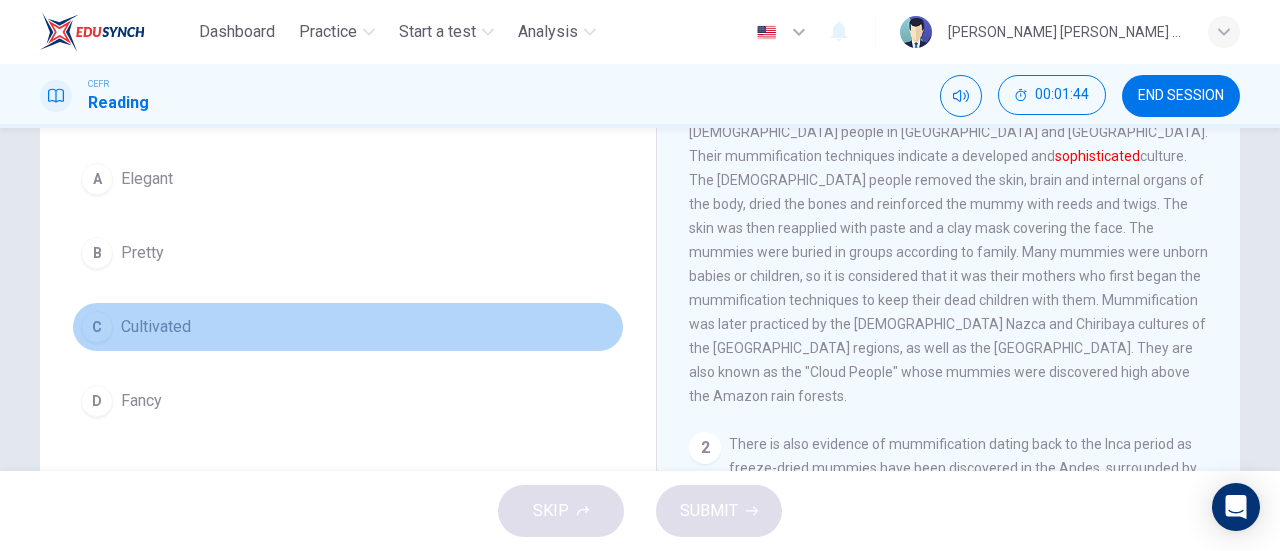 click on "Cultivated" at bounding box center (156, 327) 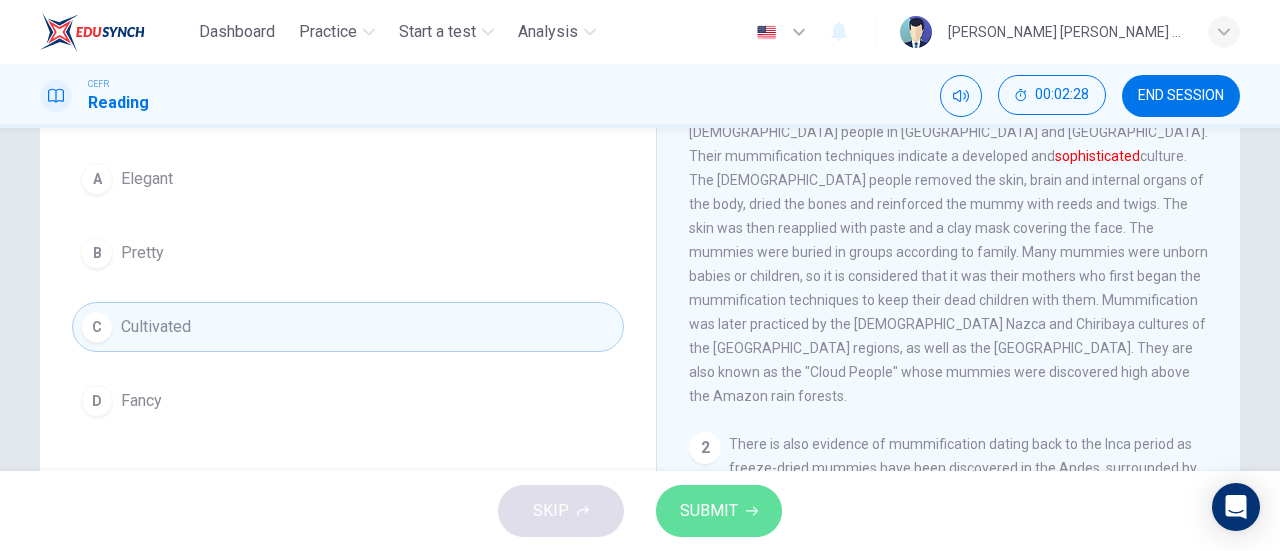 click on "SUBMIT" at bounding box center (709, 511) 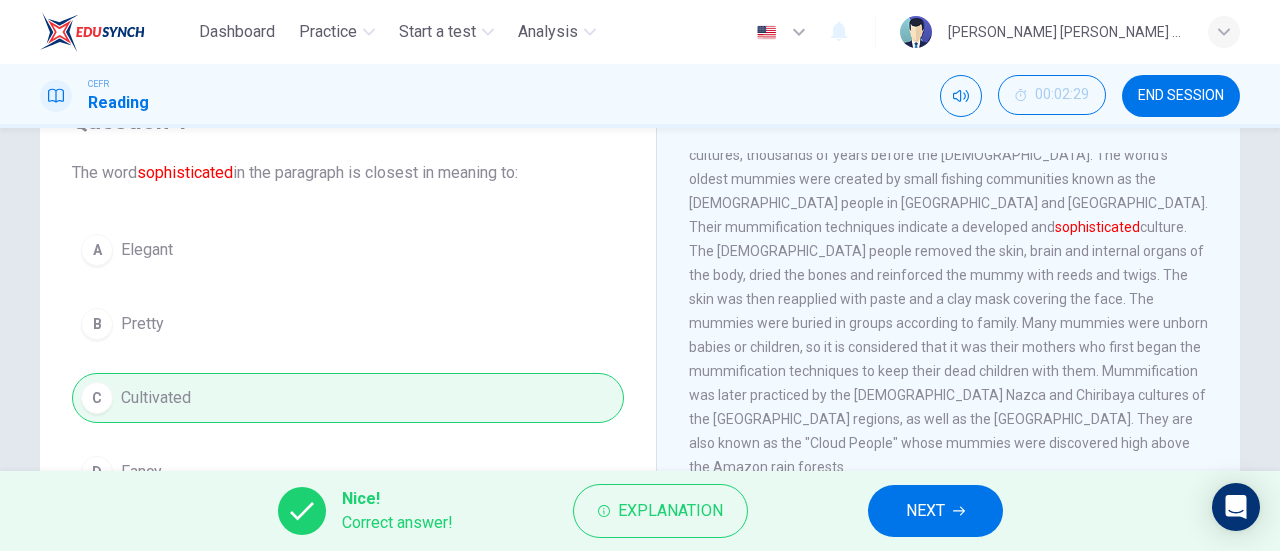 scroll, scrollTop: 99, scrollLeft: 0, axis: vertical 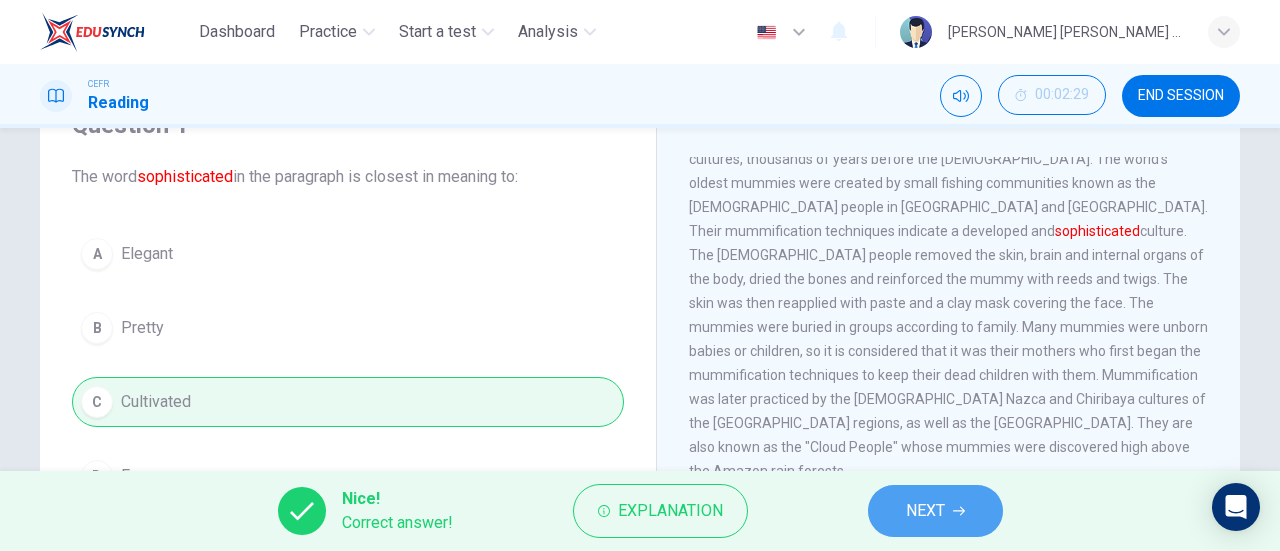 click on "NEXT" at bounding box center (925, 511) 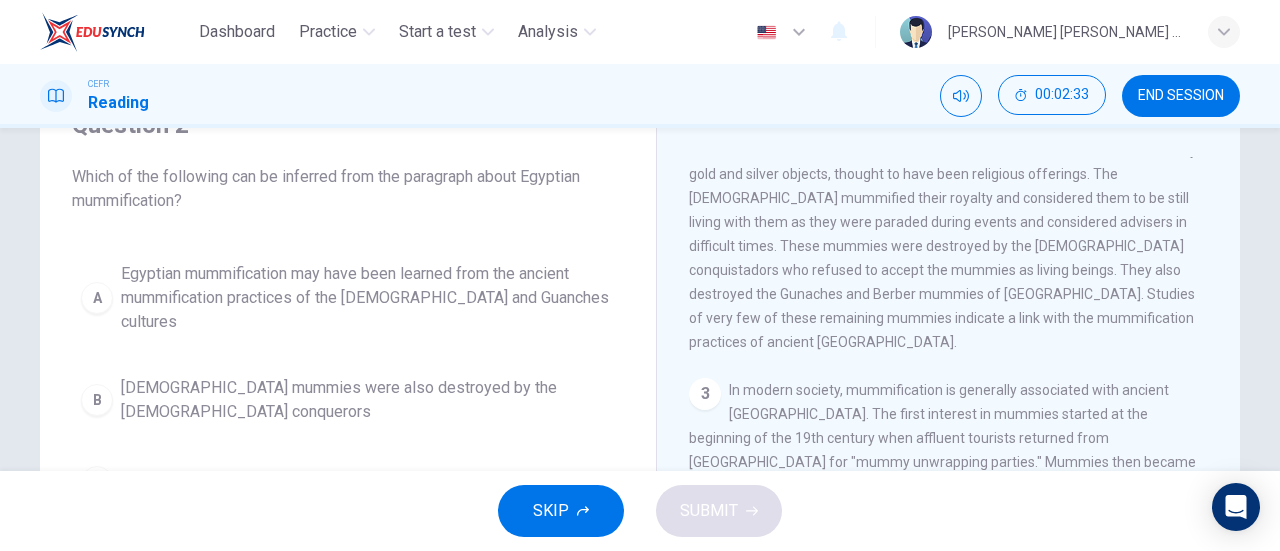 scroll, scrollTop: 416, scrollLeft: 0, axis: vertical 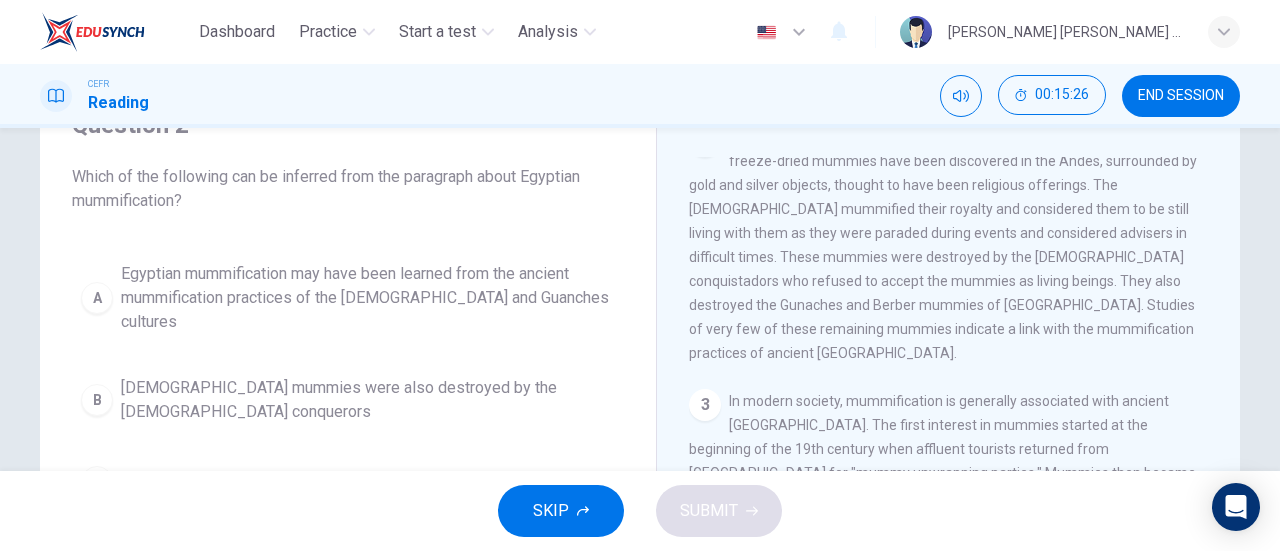 click on "END SESSION" at bounding box center (1181, 96) 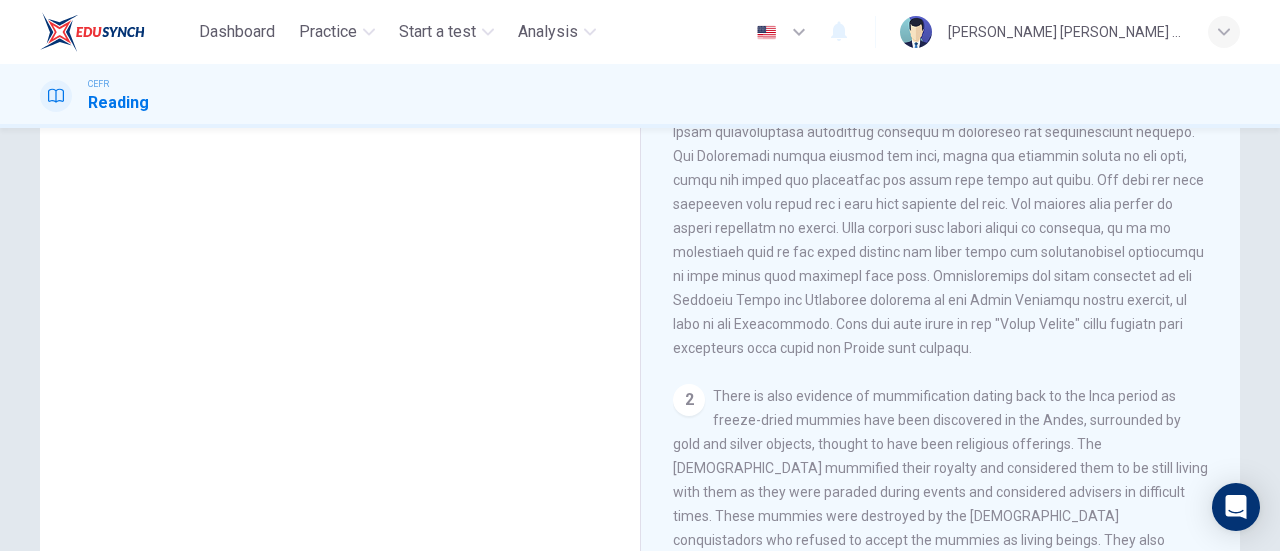 scroll, scrollTop: 0, scrollLeft: 0, axis: both 